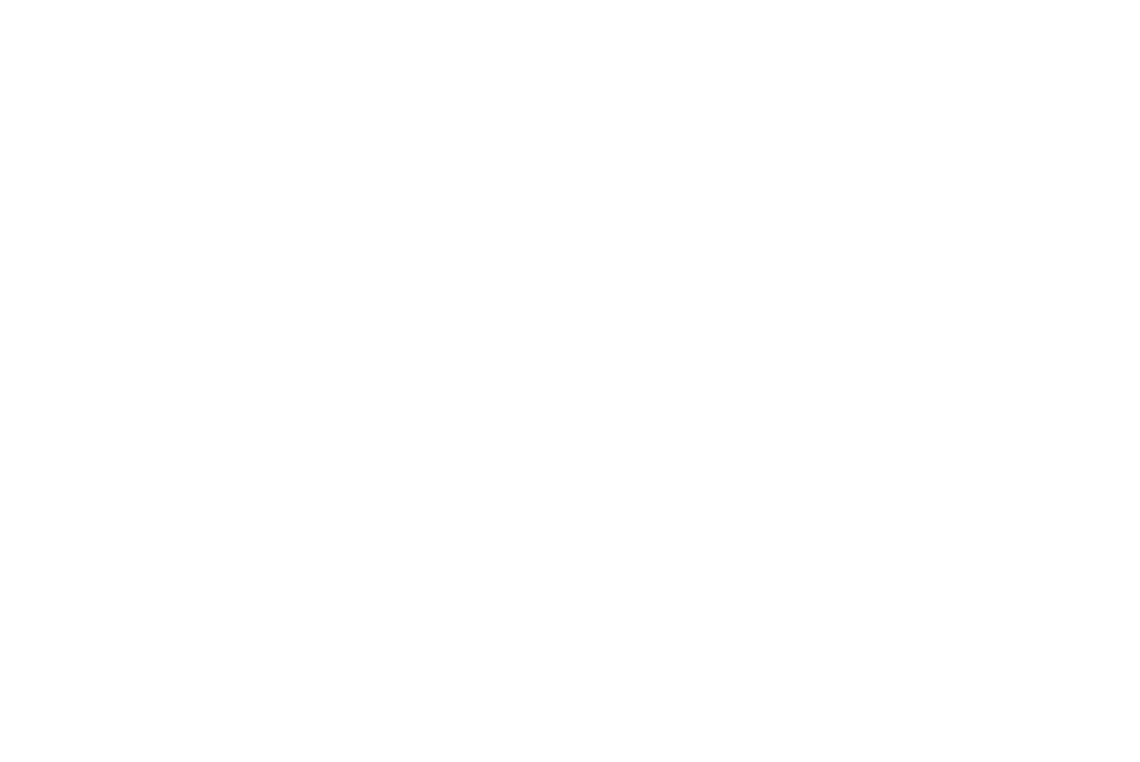 scroll, scrollTop: 0, scrollLeft: 0, axis: both 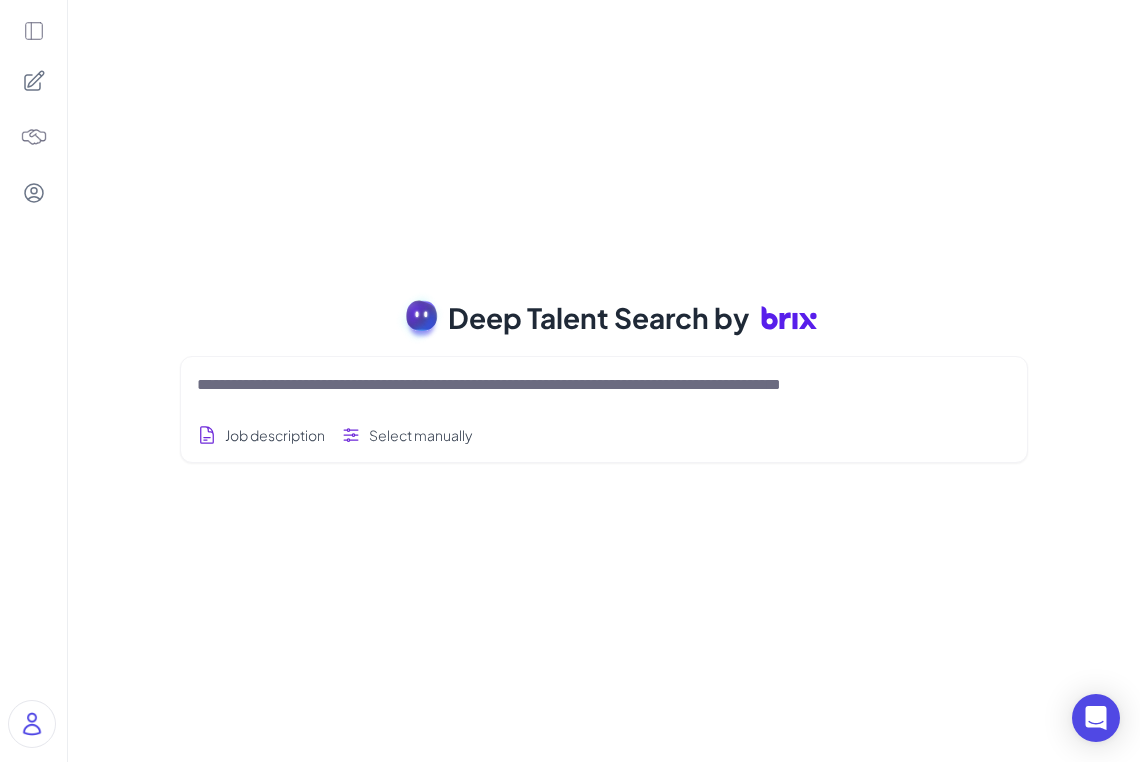 click at bounding box center (604, 385) 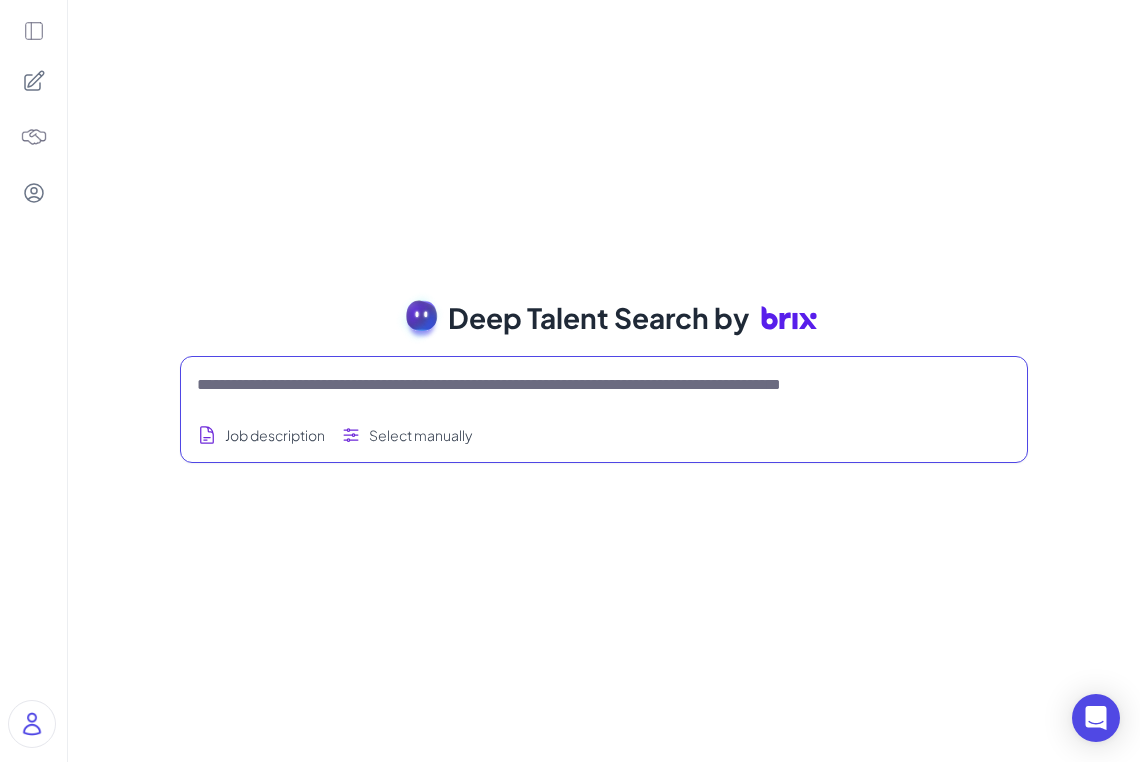 paste on "**********" 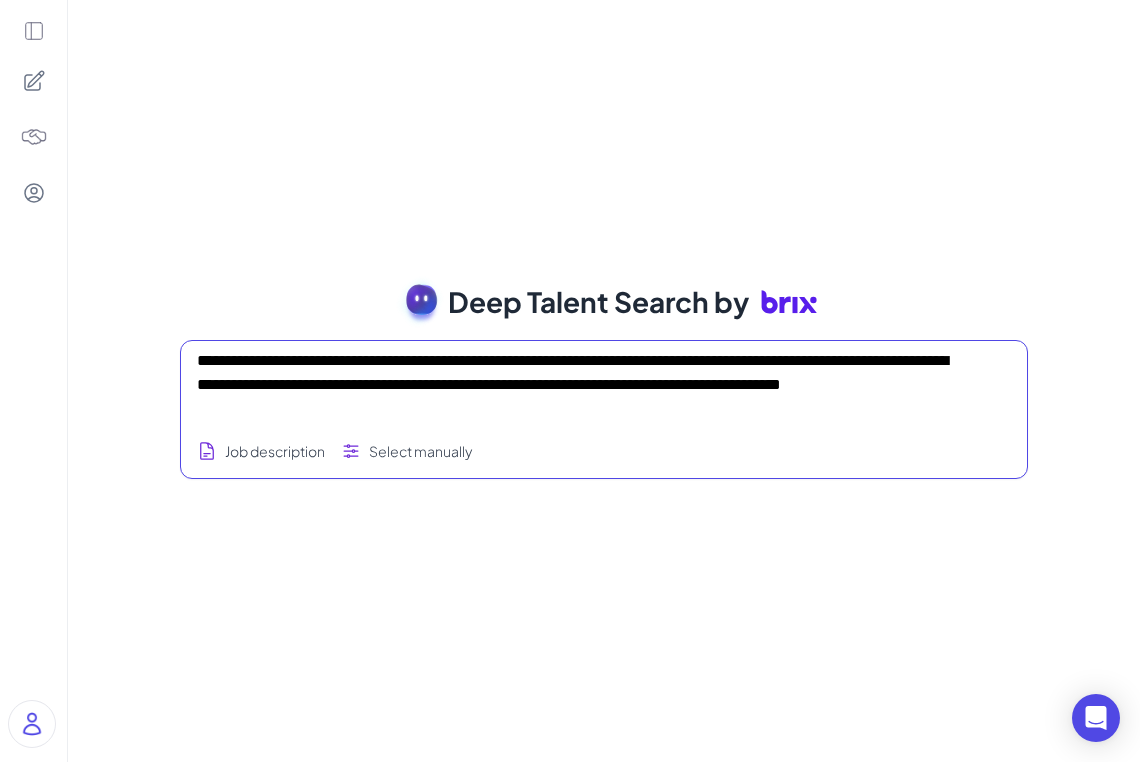 type on "**********" 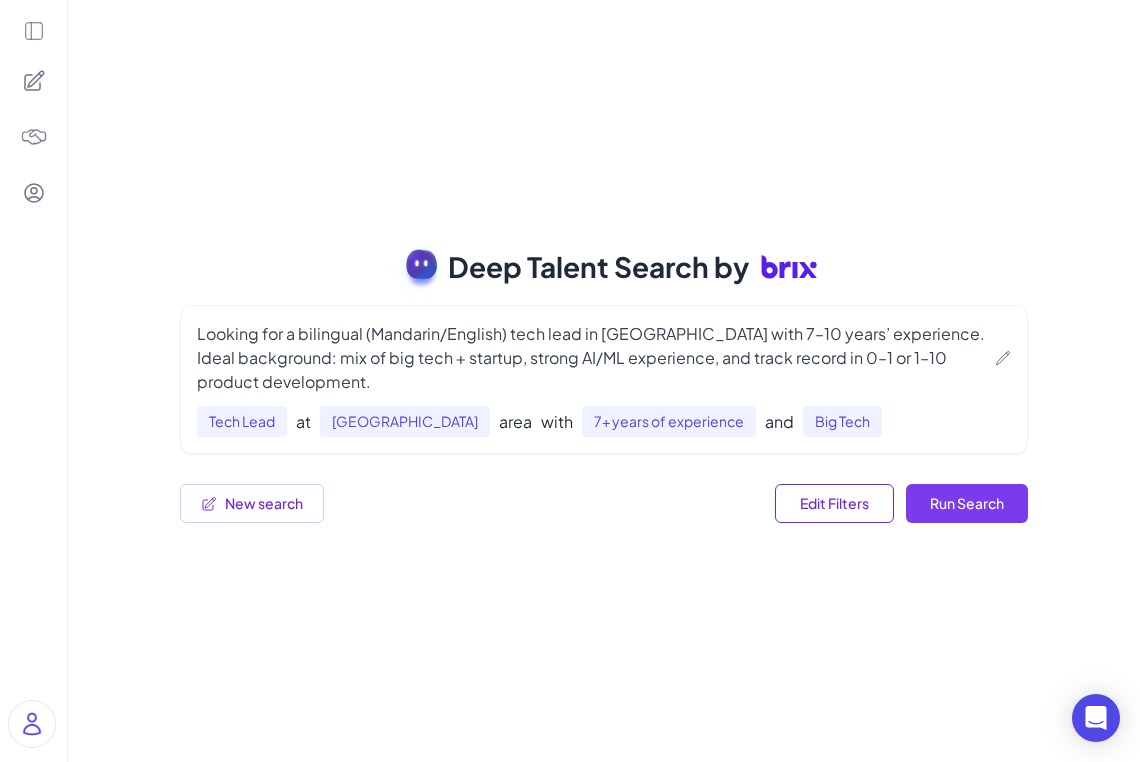 click on "Run Search" at bounding box center [967, 503] 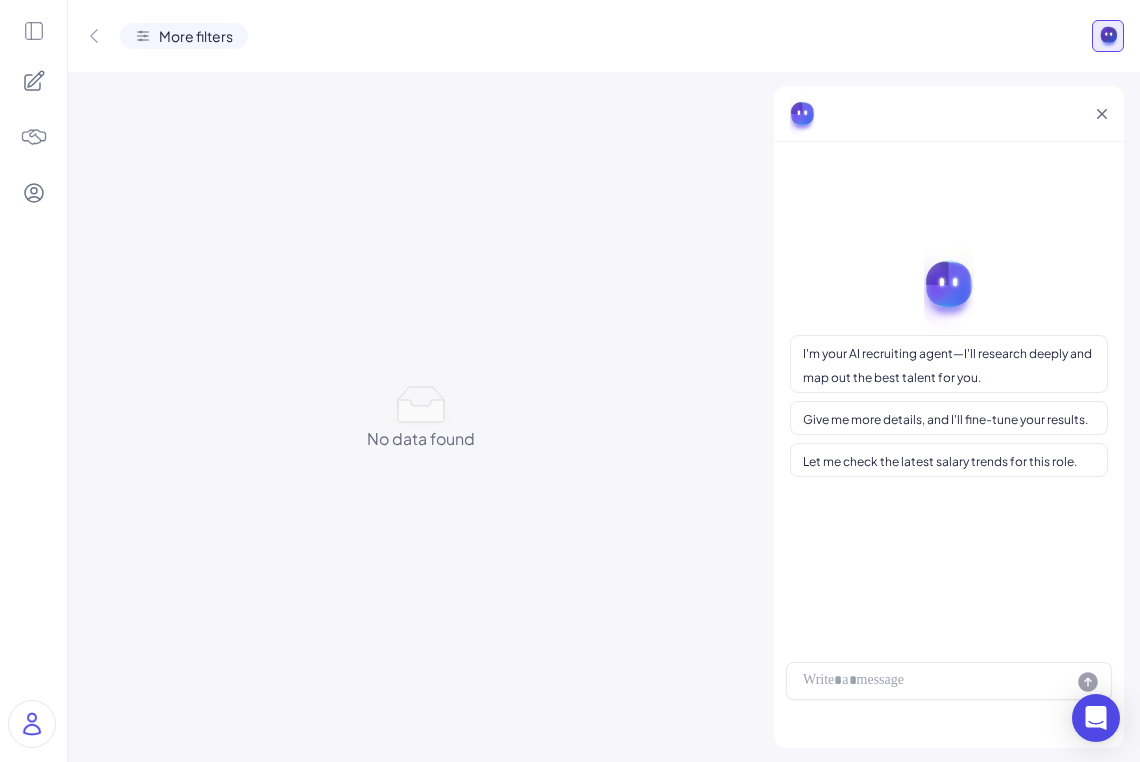 click on "More filters" at bounding box center [604, 36] 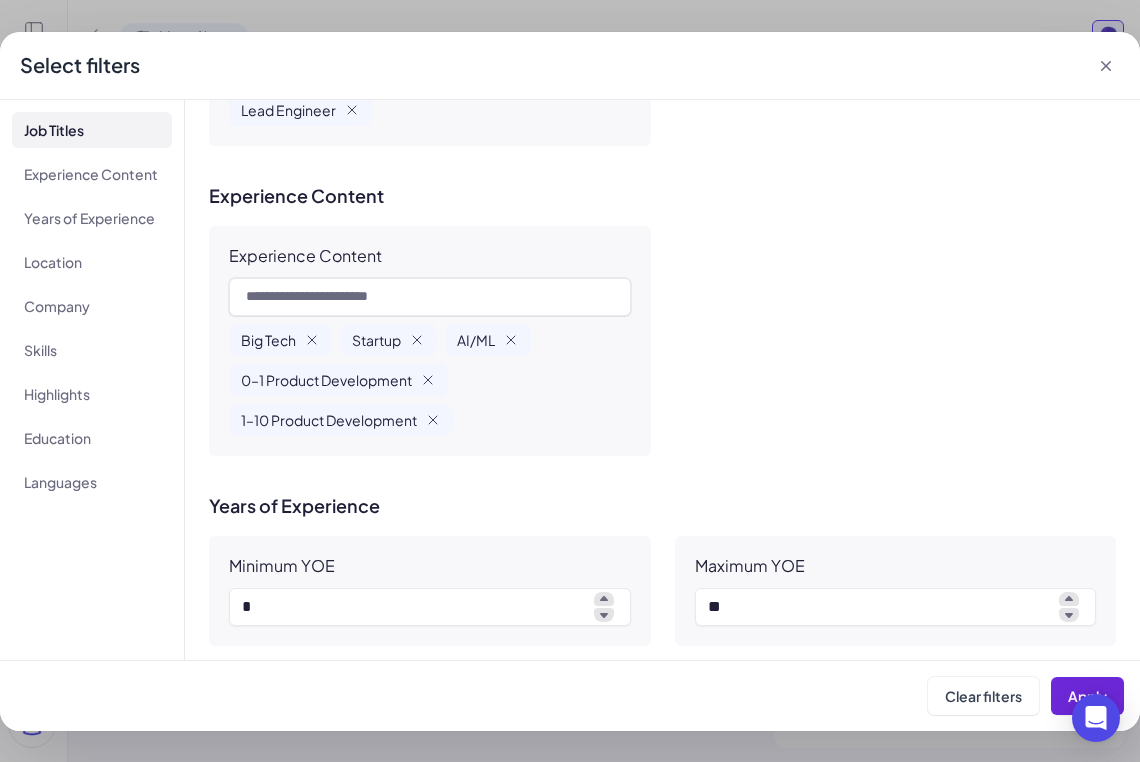 scroll, scrollTop: 257, scrollLeft: 0, axis: vertical 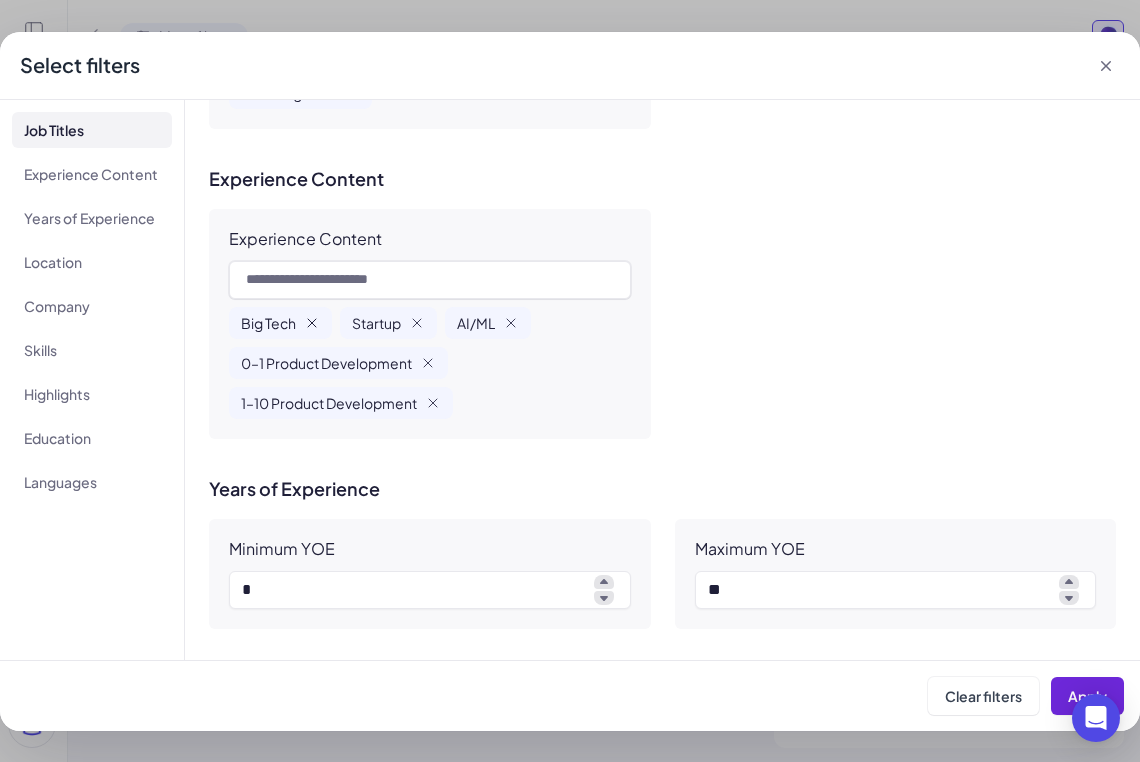 click 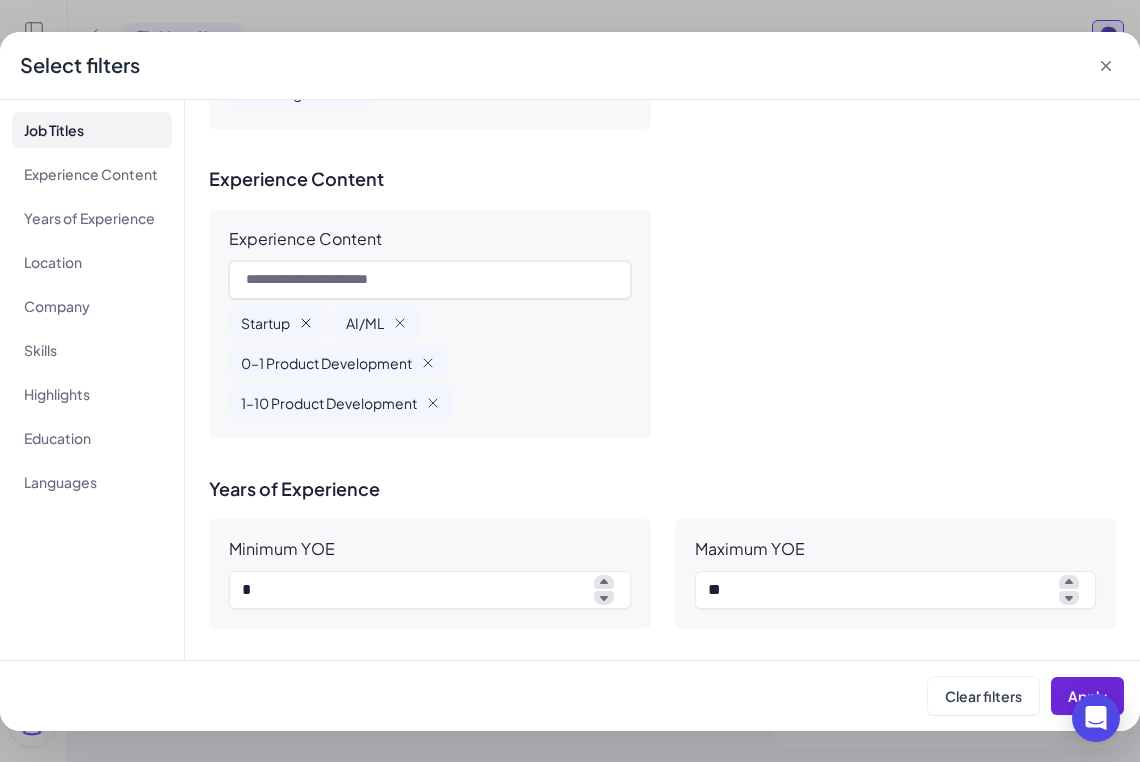 click 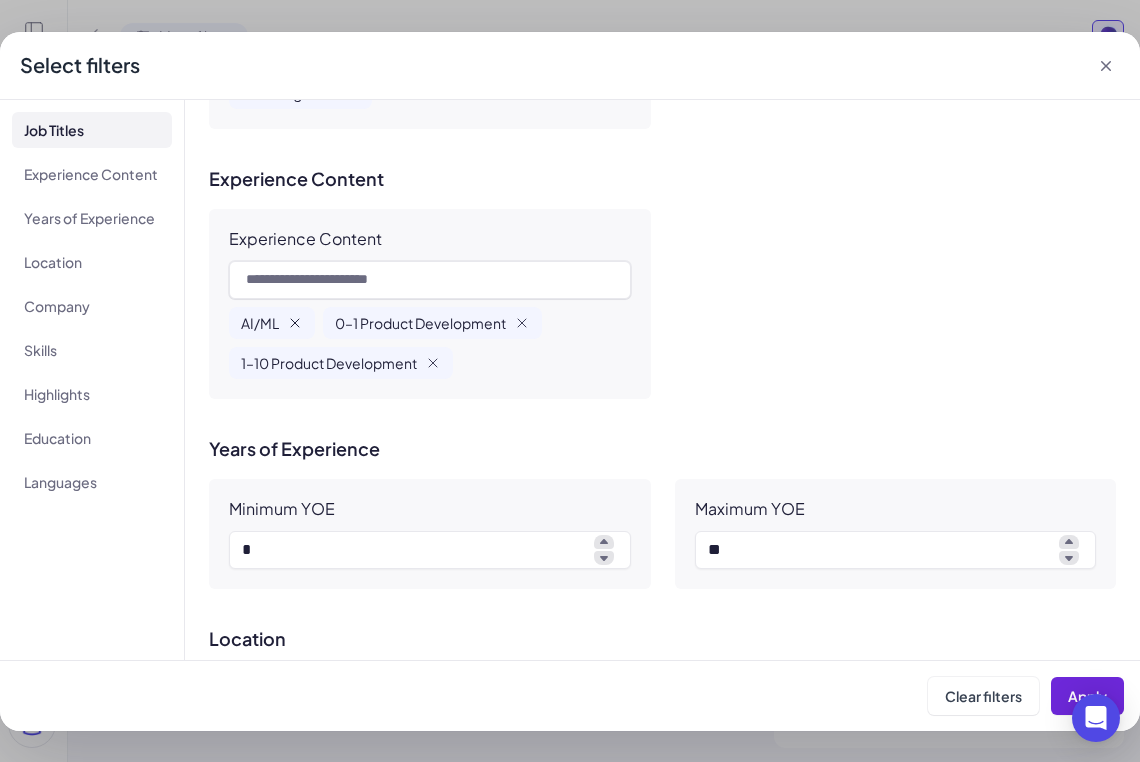 click 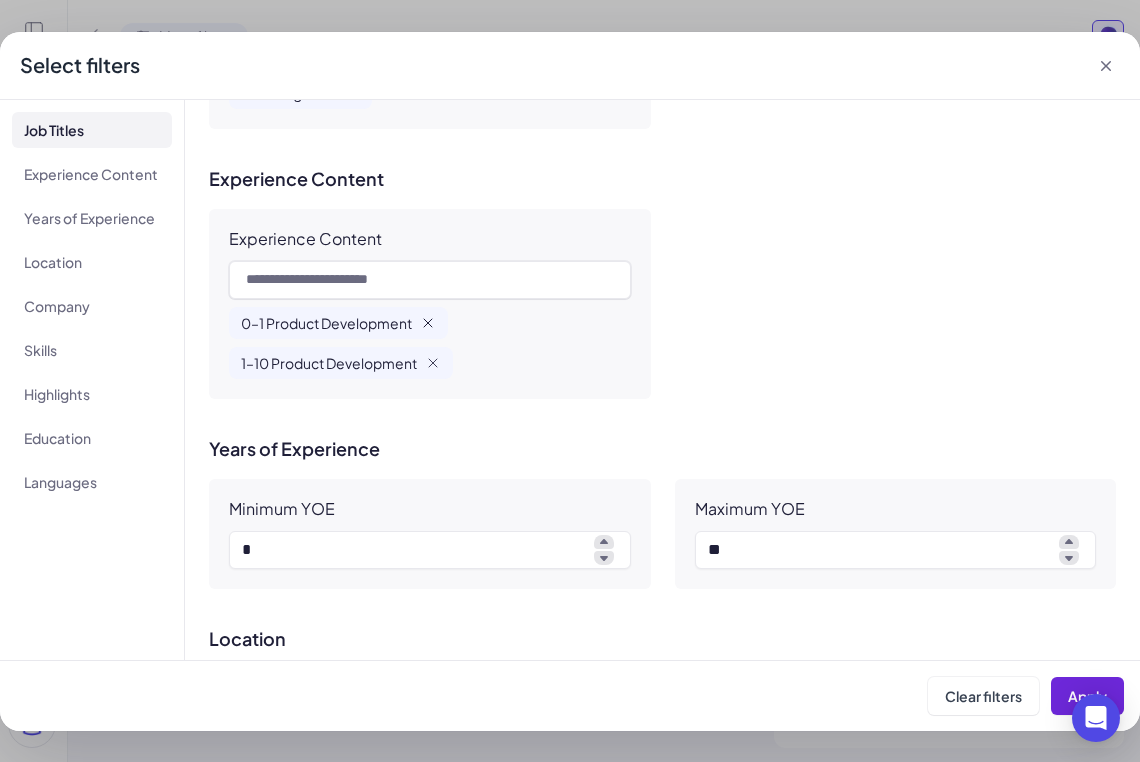 click 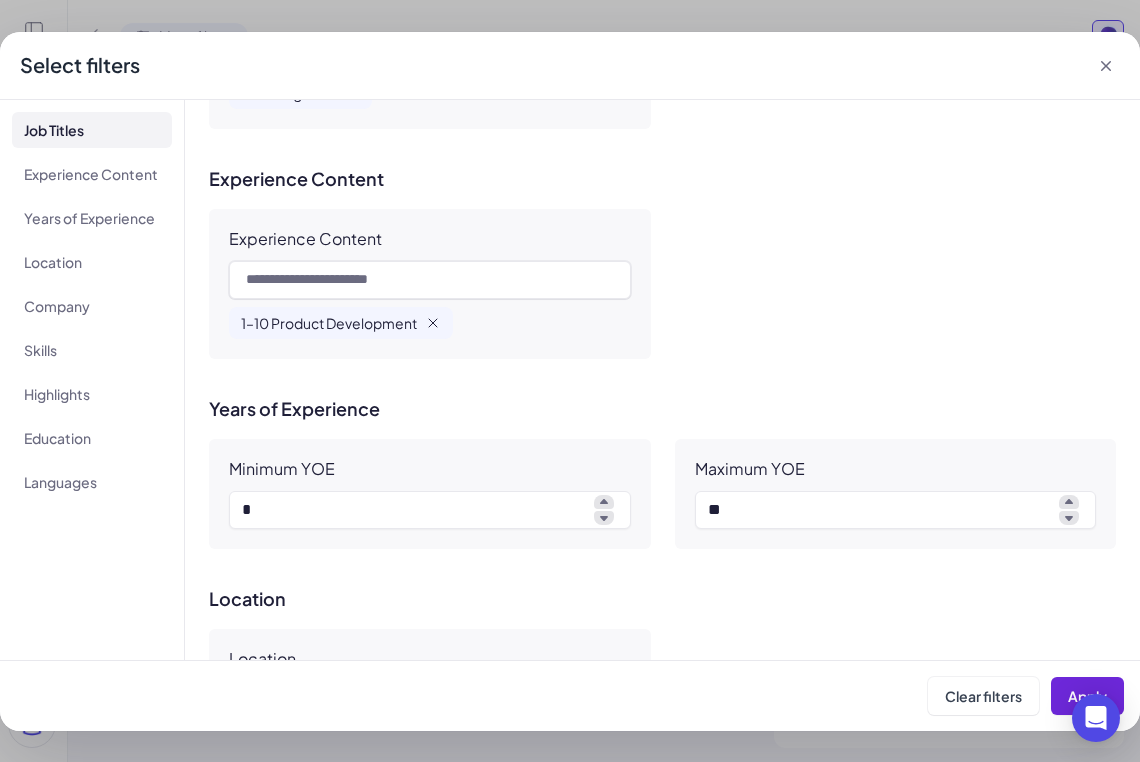 click 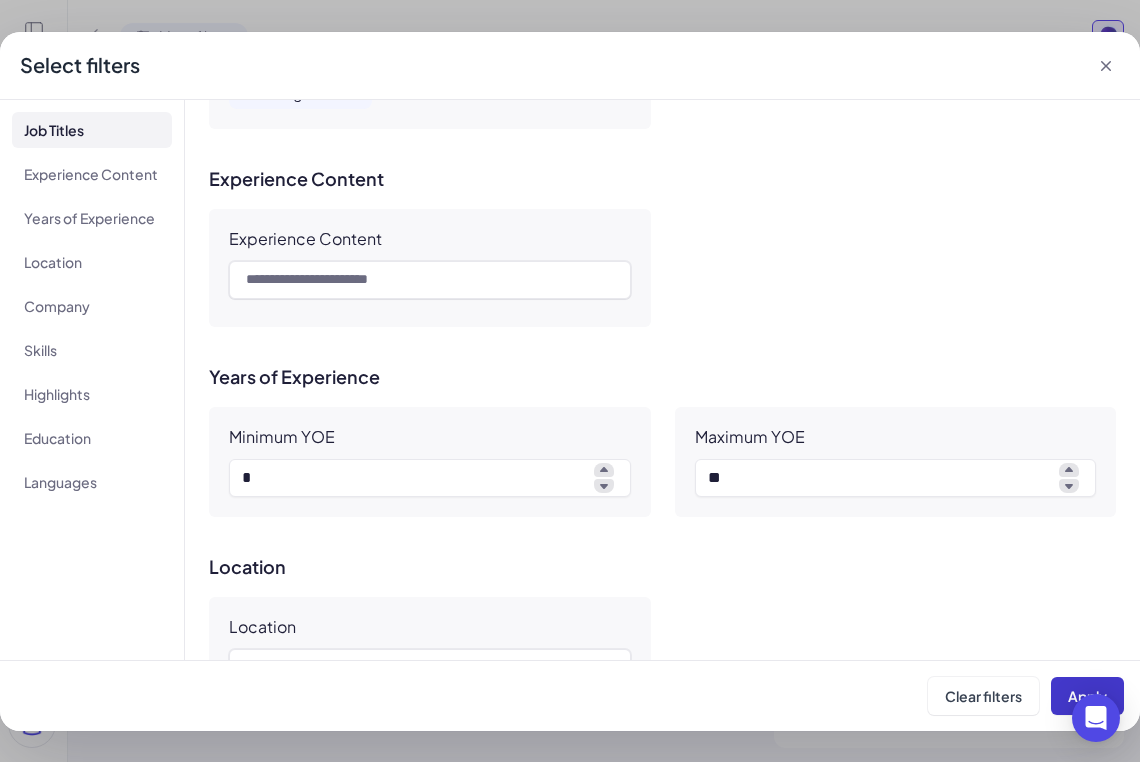 click on "Apply" at bounding box center [1087, 696] 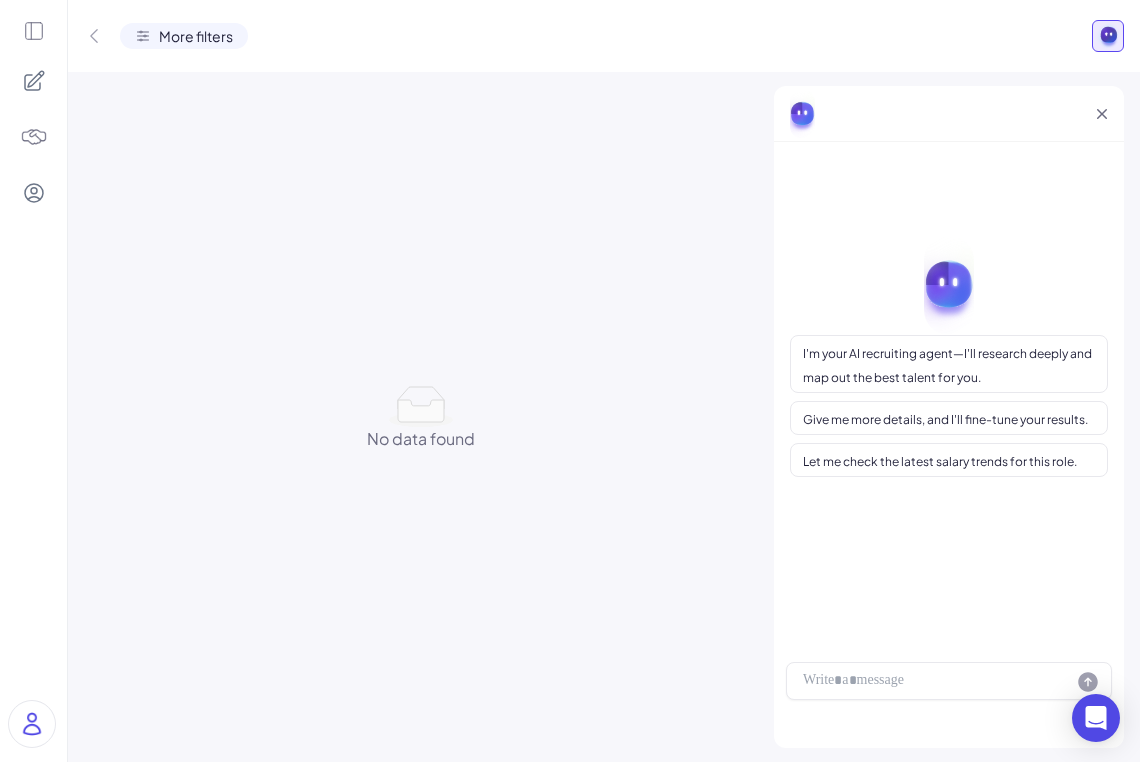 click on "More filters" at bounding box center (196, 36) 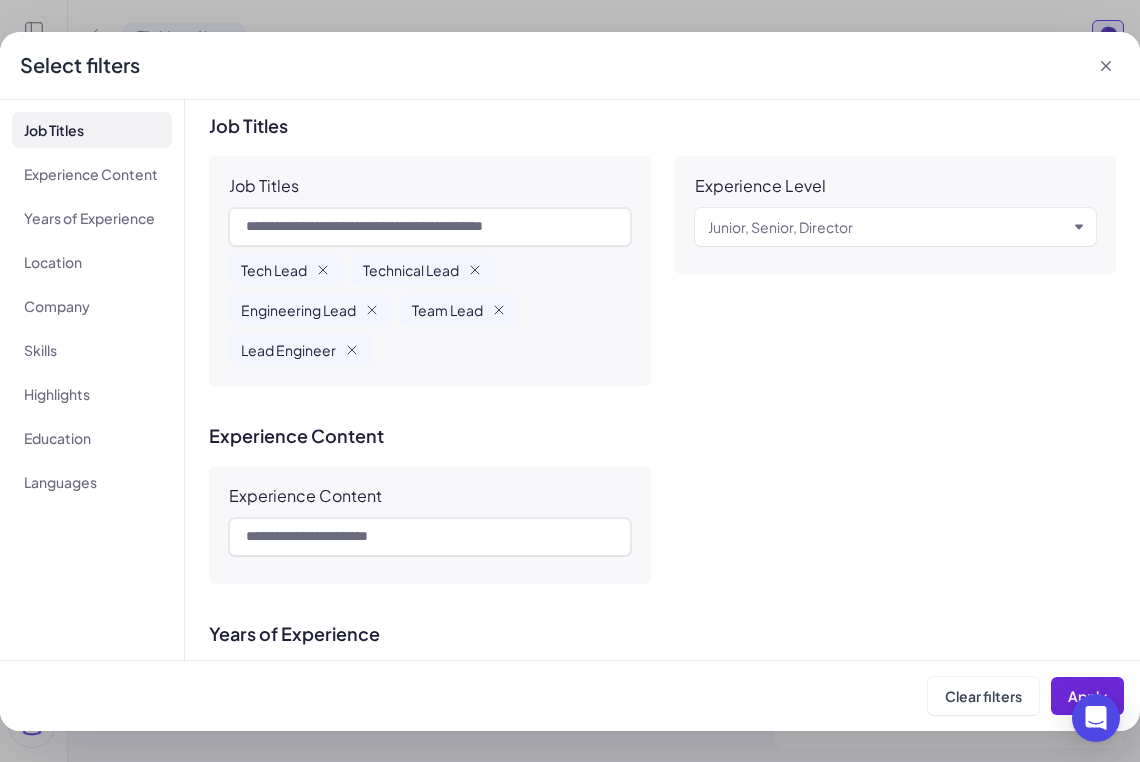 scroll, scrollTop: 223, scrollLeft: 0, axis: vertical 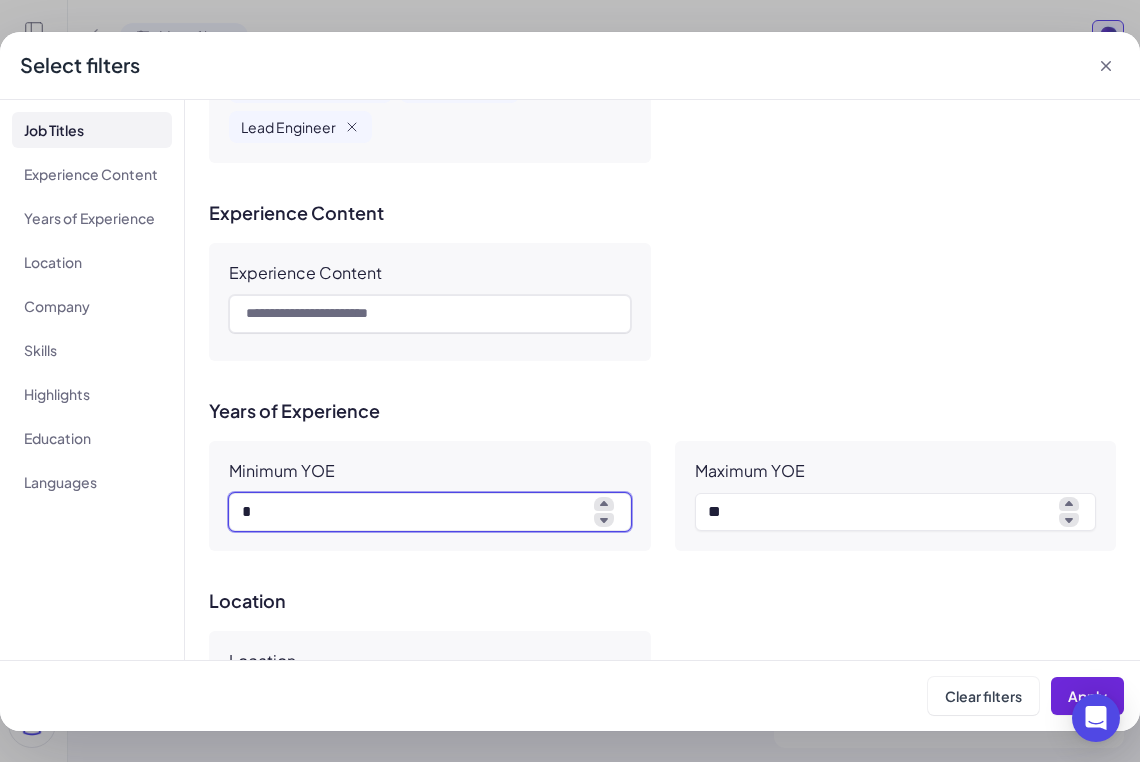 click on "*" at bounding box center (430, 512) 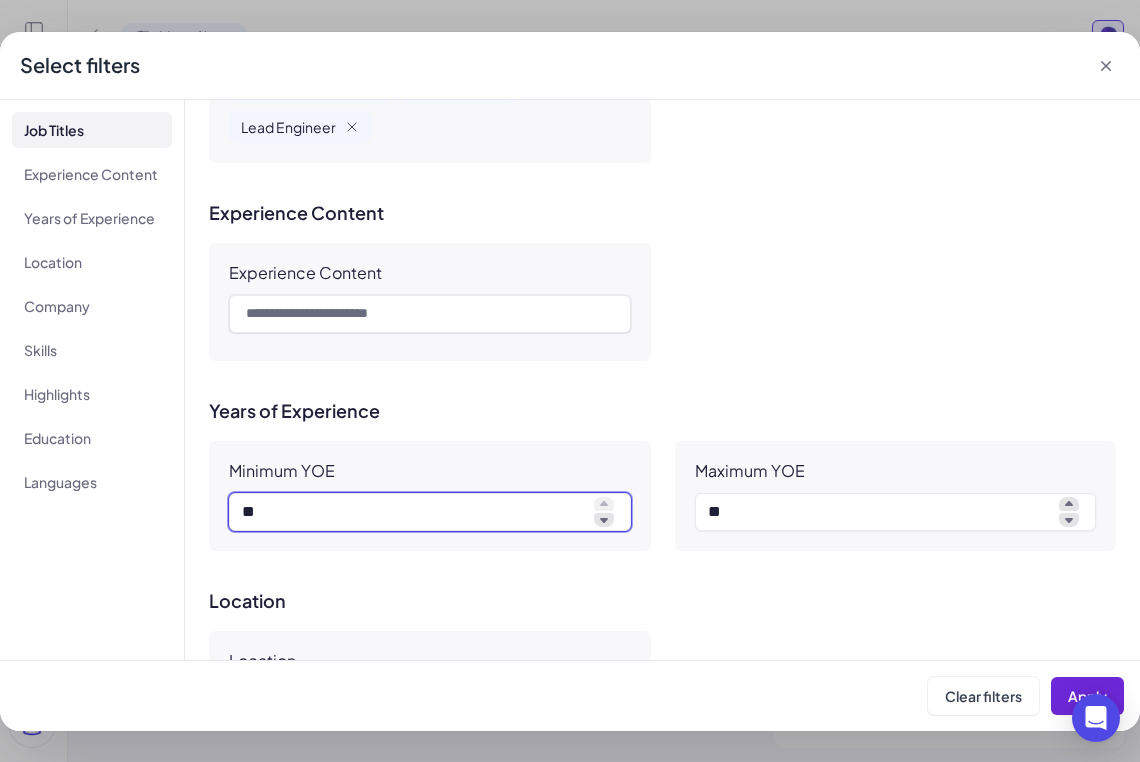 type on "*" 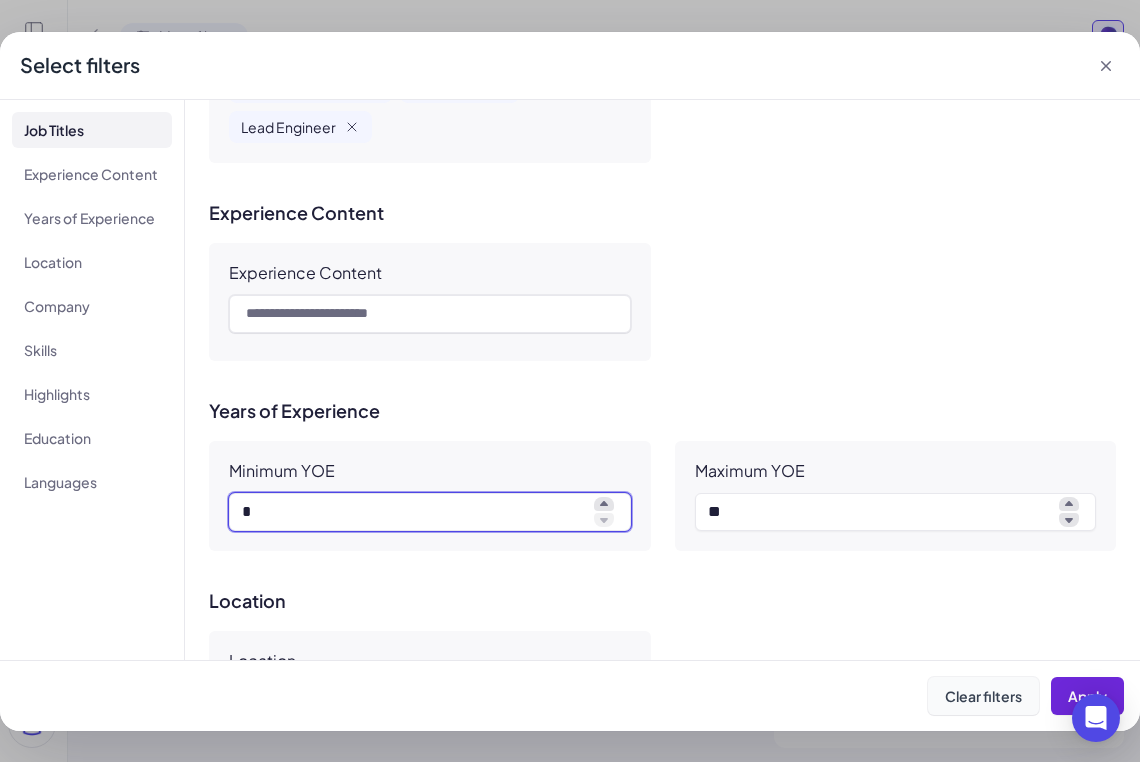 scroll, scrollTop: 424, scrollLeft: 0, axis: vertical 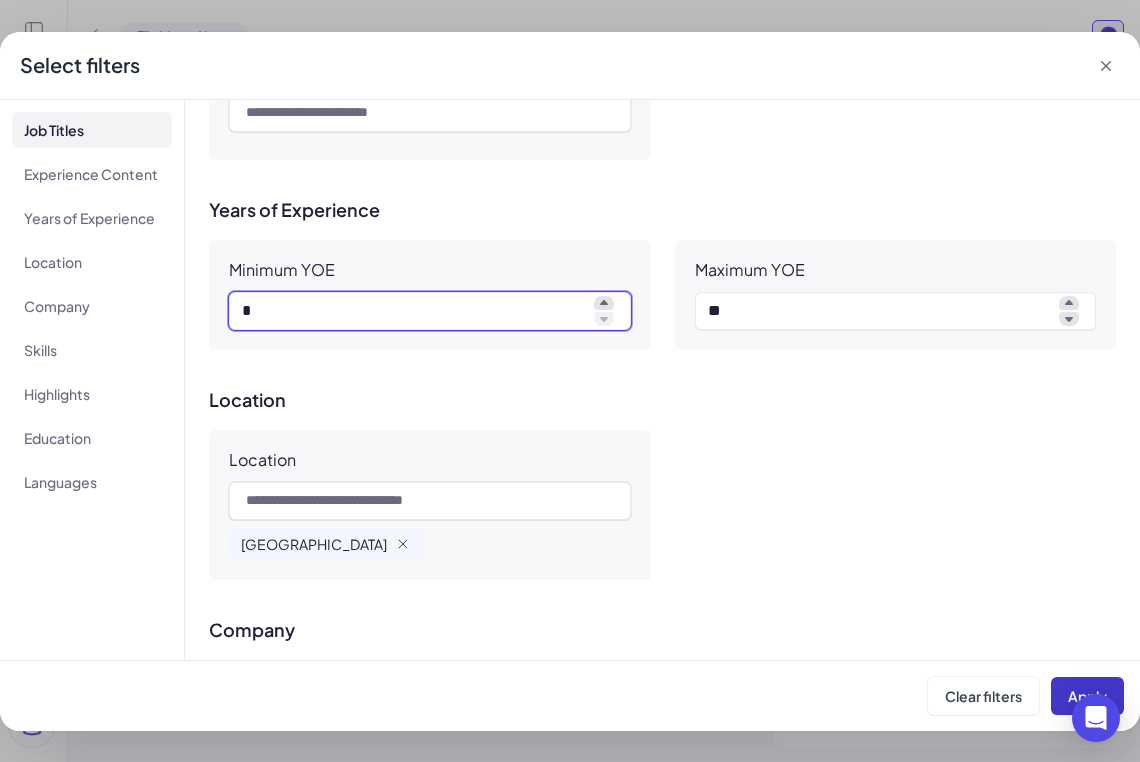 type on "*" 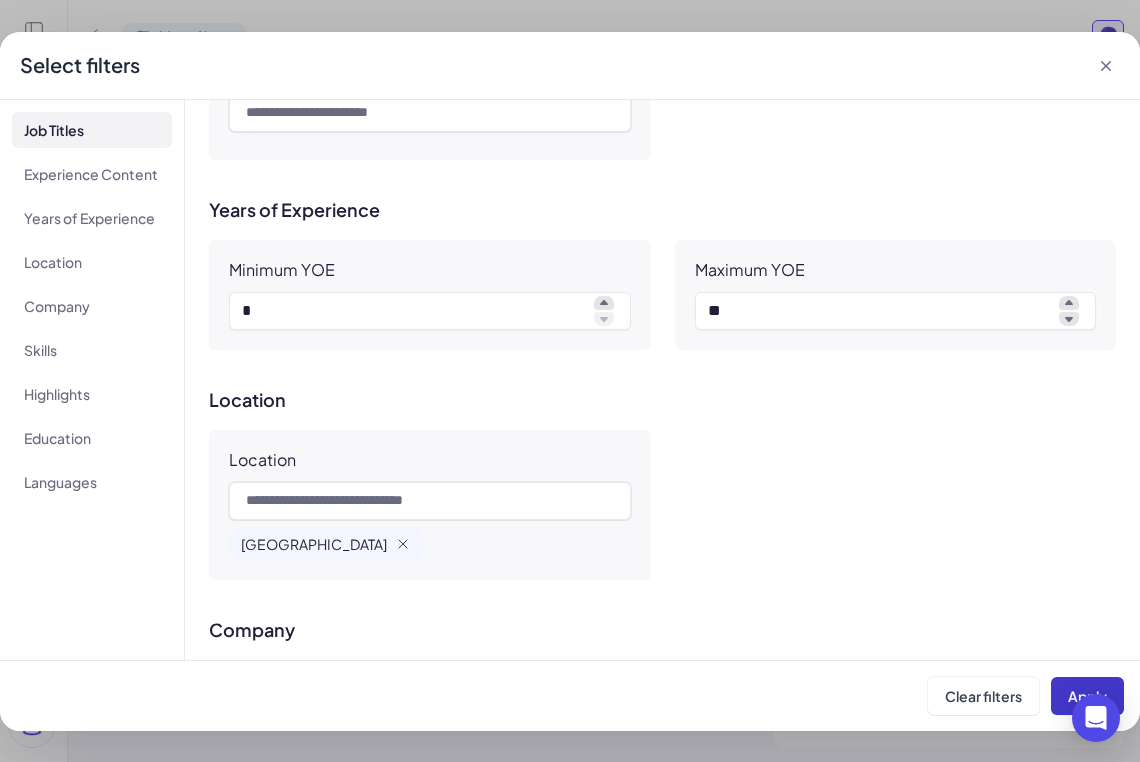 click on "Apply" at bounding box center (1087, 696) 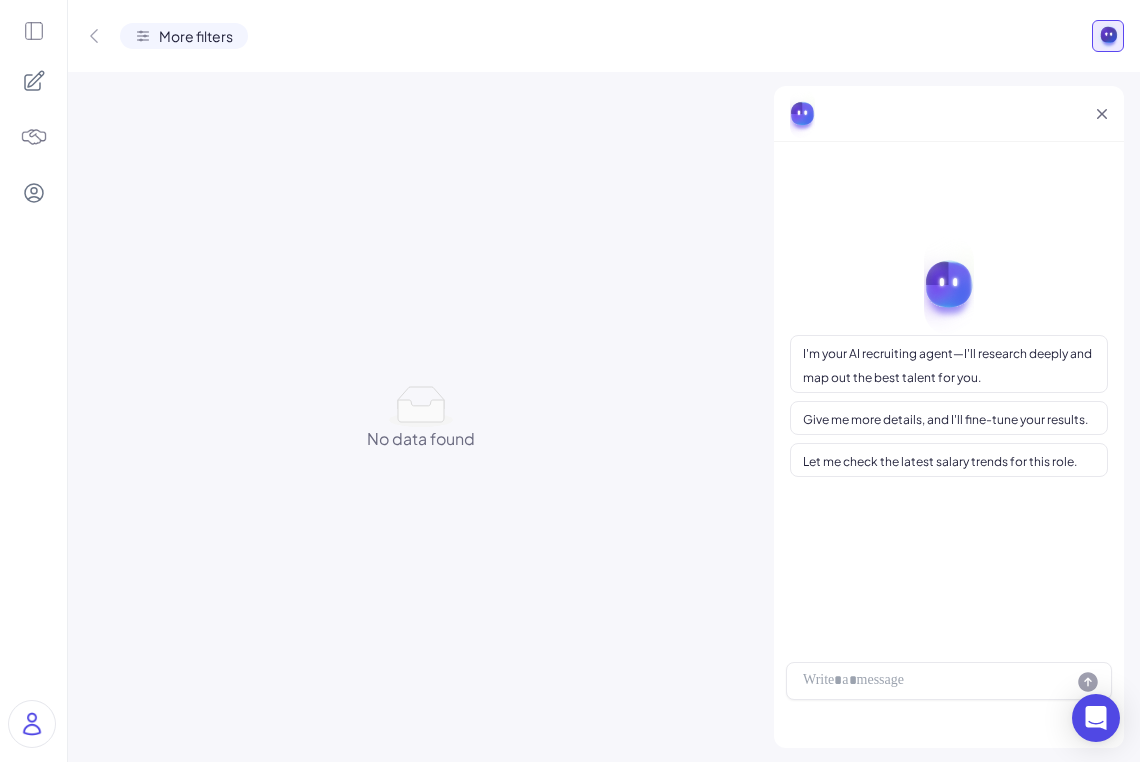 click on "More filters" at bounding box center [196, 36] 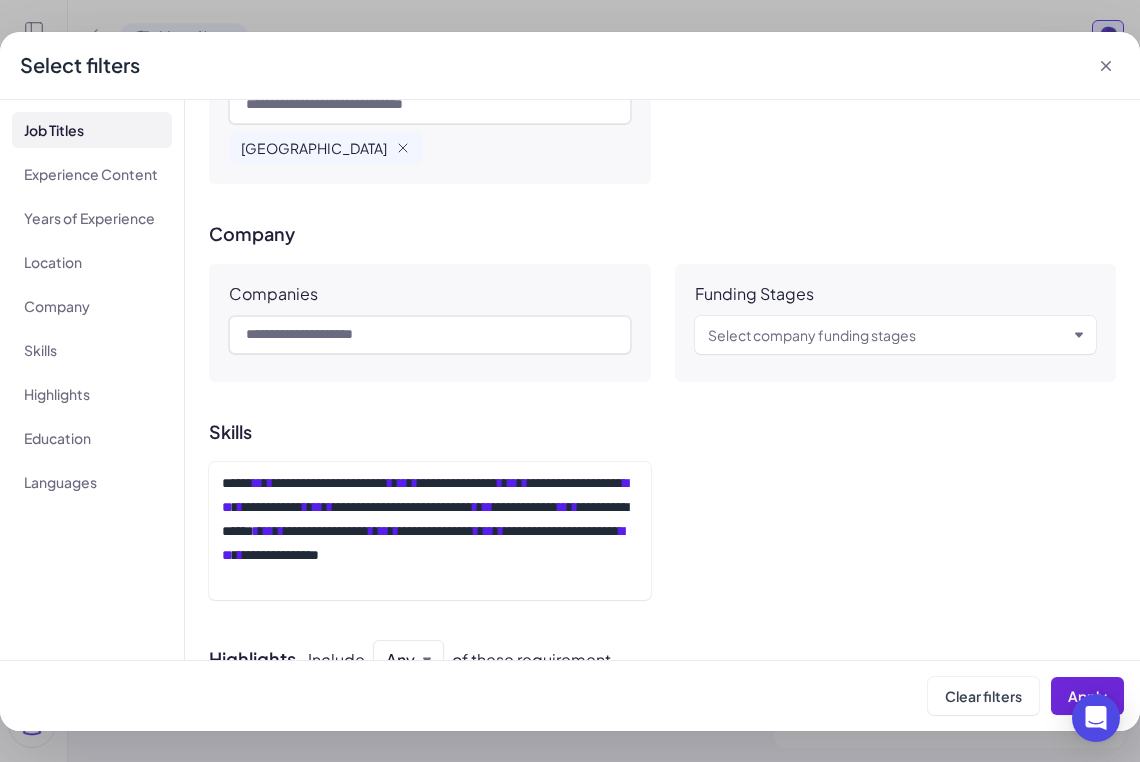 scroll, scrollTop: 597, scrollLeft: 0, axis: vertical 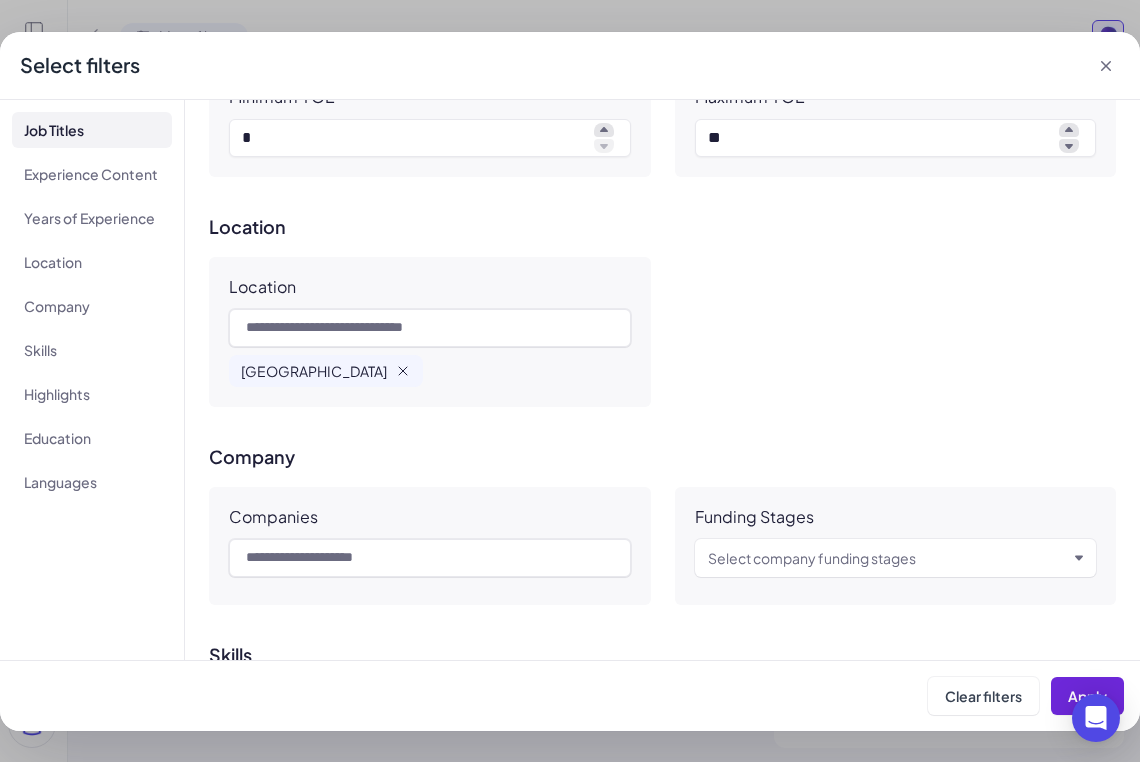 click 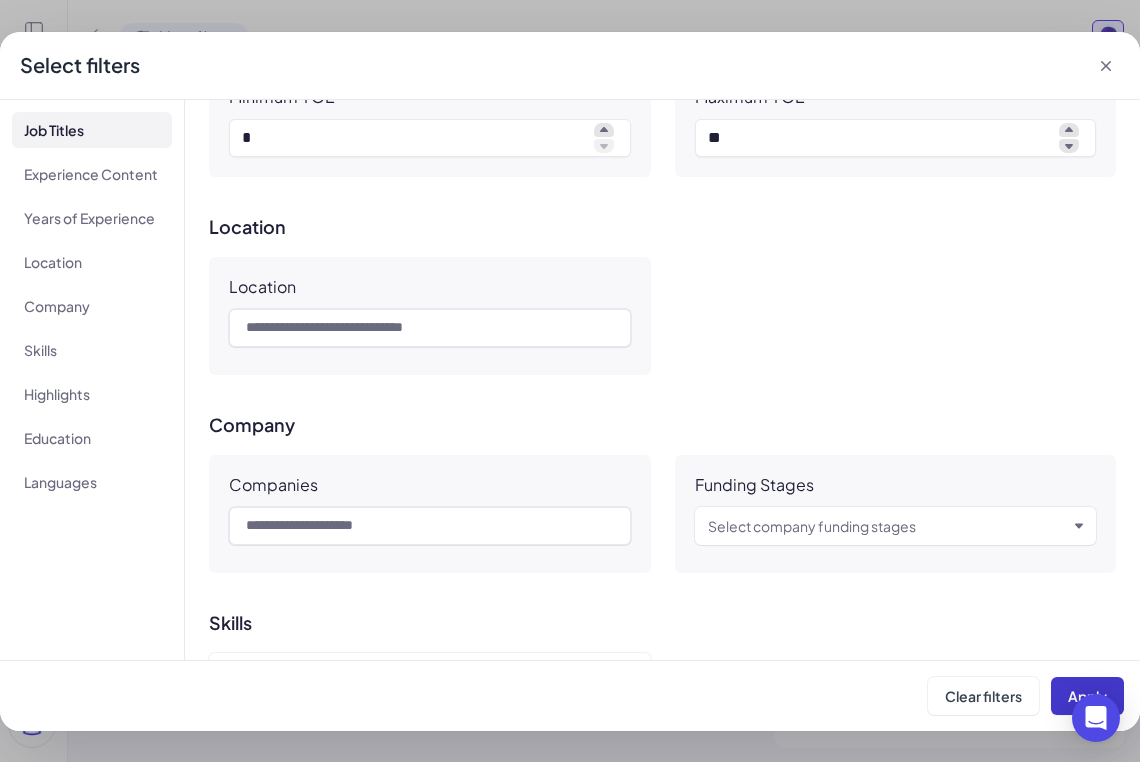 click on "Apply" at bounding box center [1087, 696] 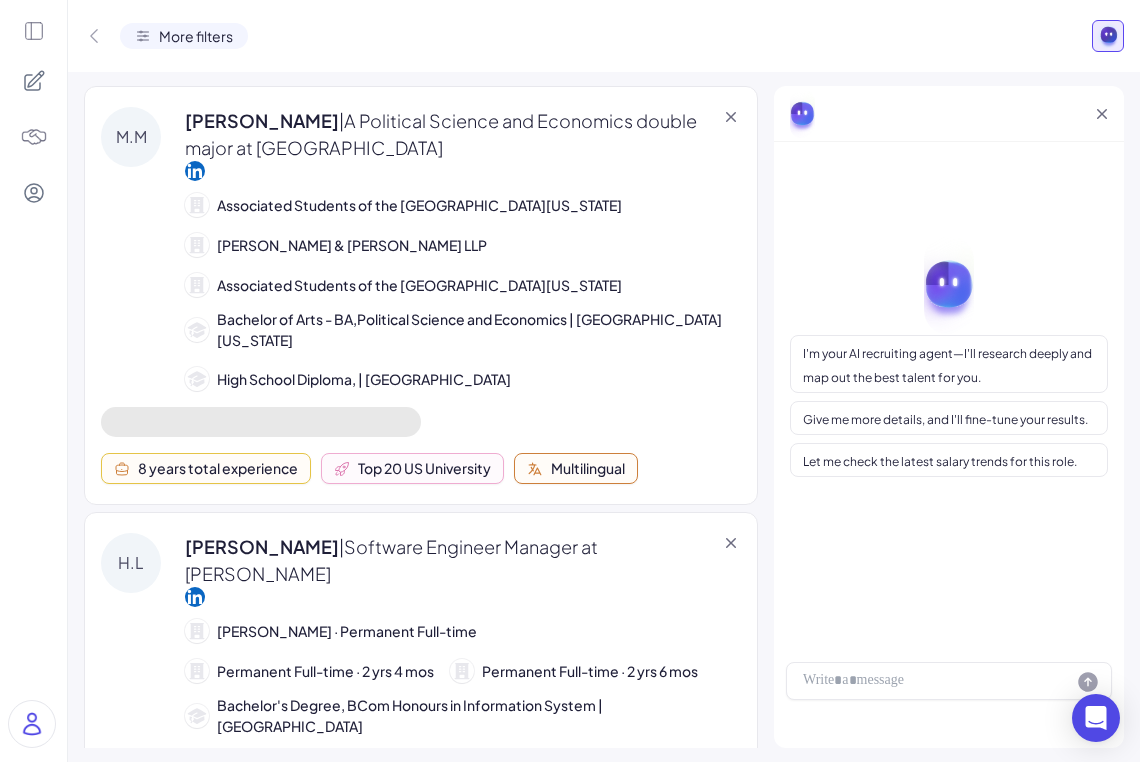 click 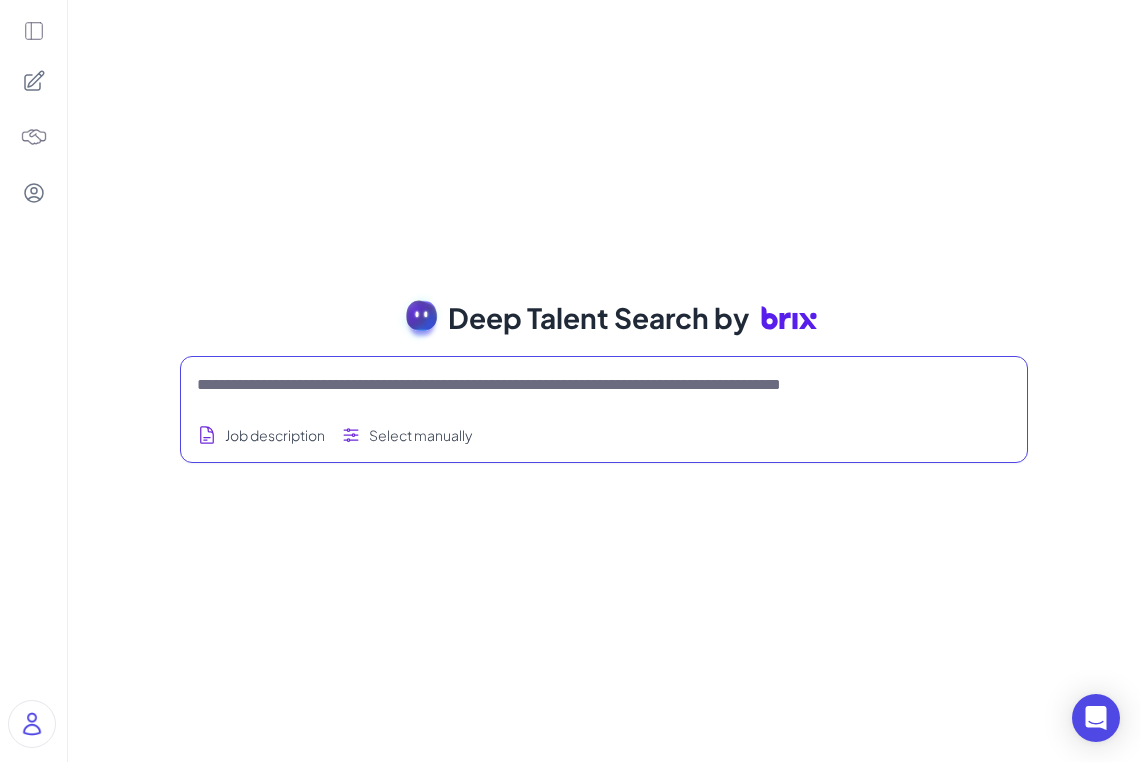 click at bounding box center [580, 385] 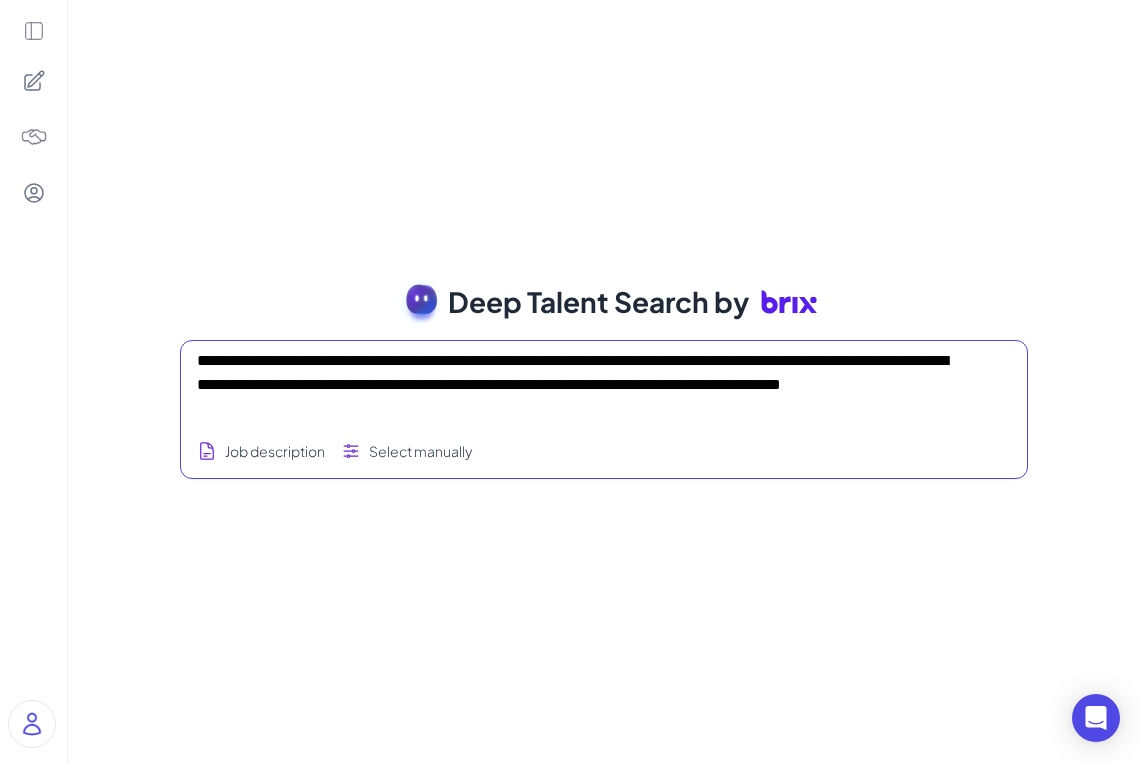 type on "**********" 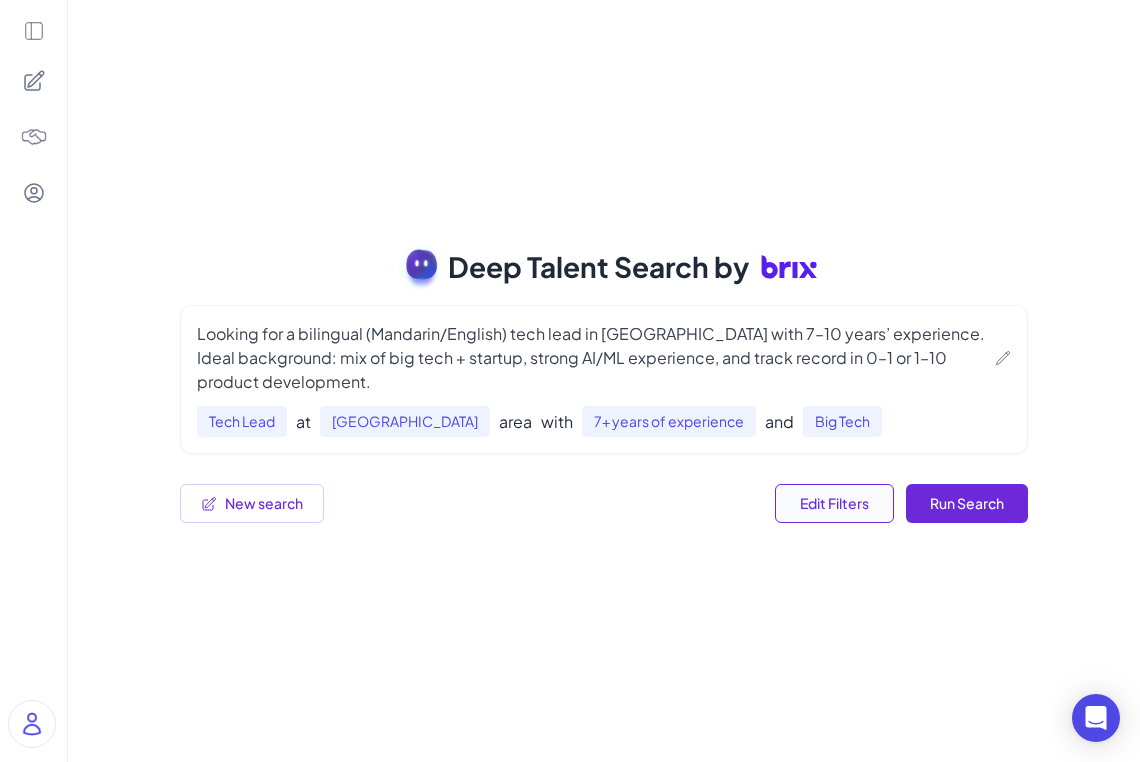 click on "Edit Filters" at bounding box center (834, 503) 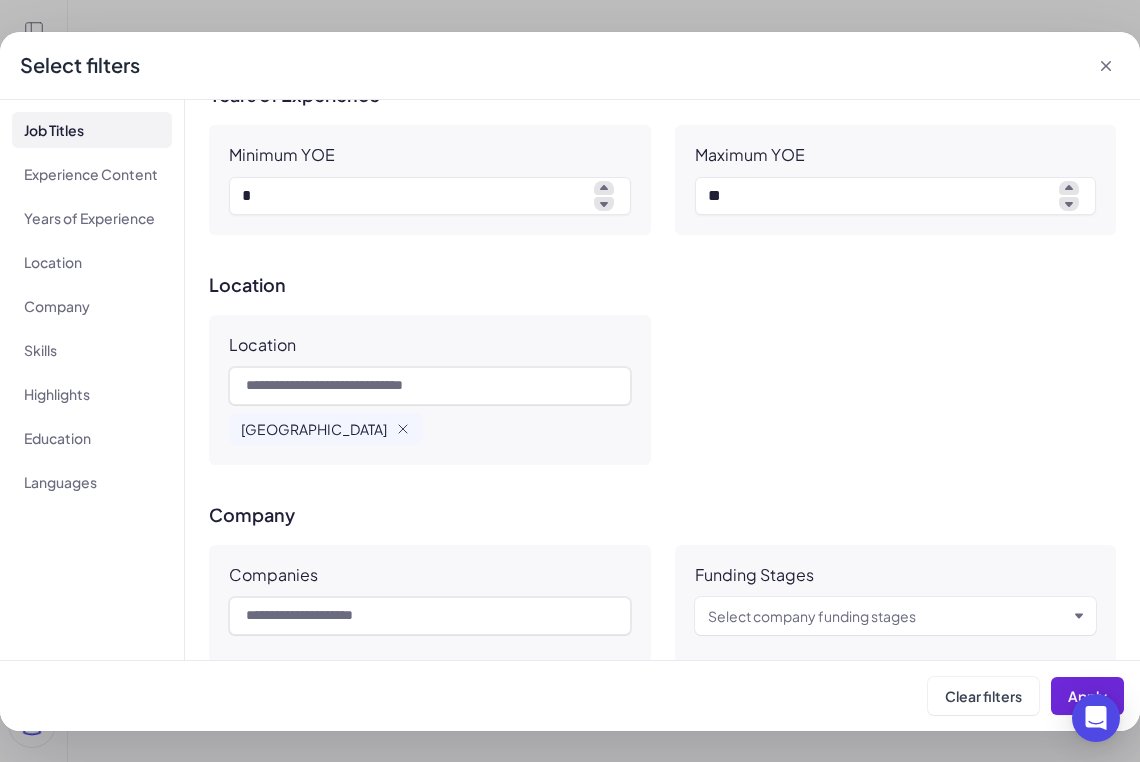 scroll, scrollTop: 652, scrollLeft: 0, axis: vertical 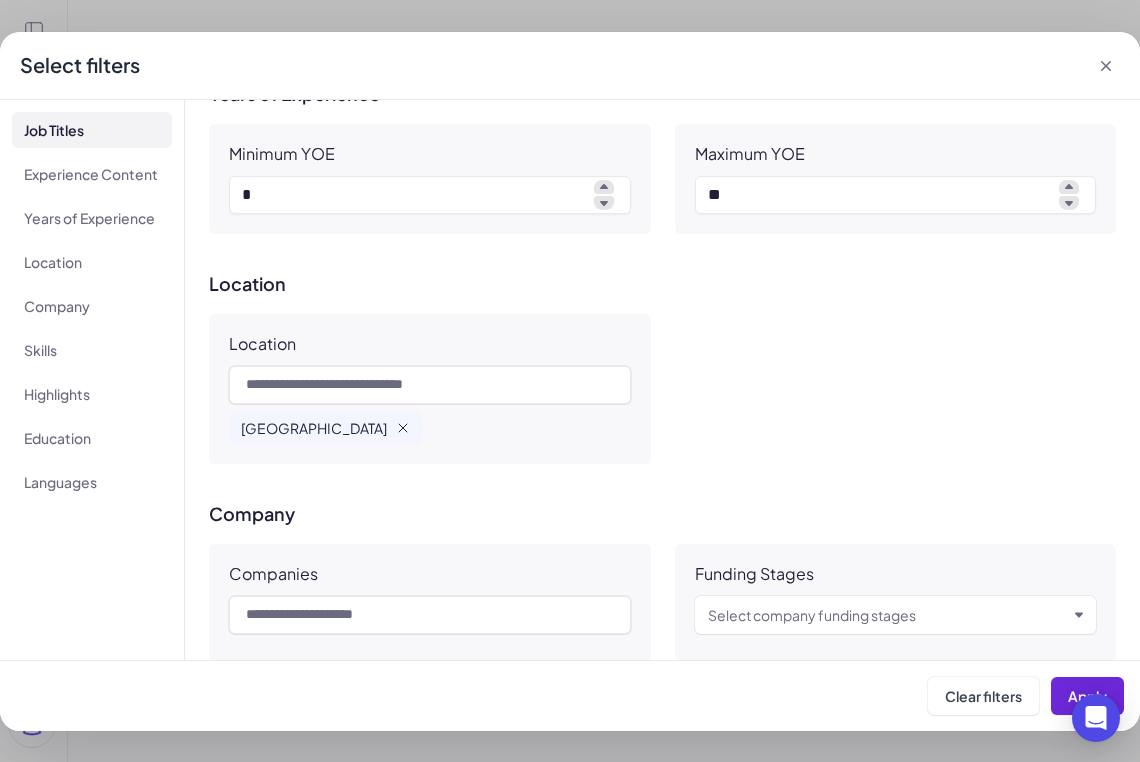 click 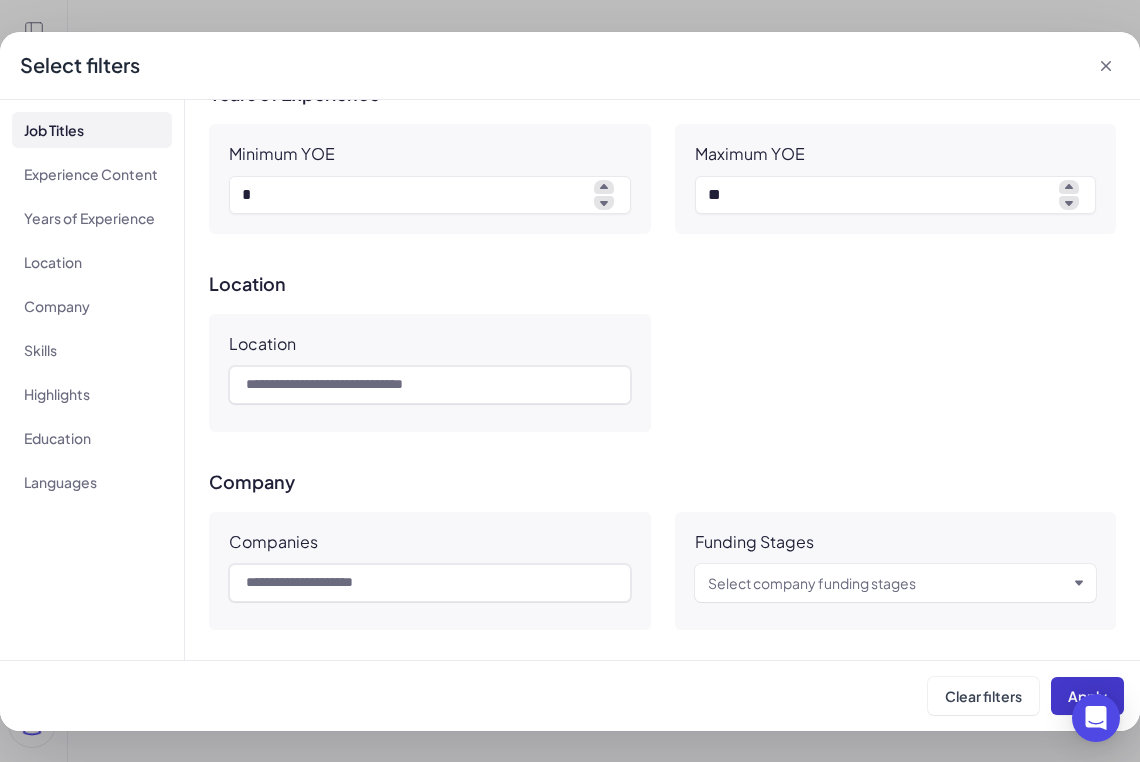 click on "Apply" at bounding box center (1087, 696) 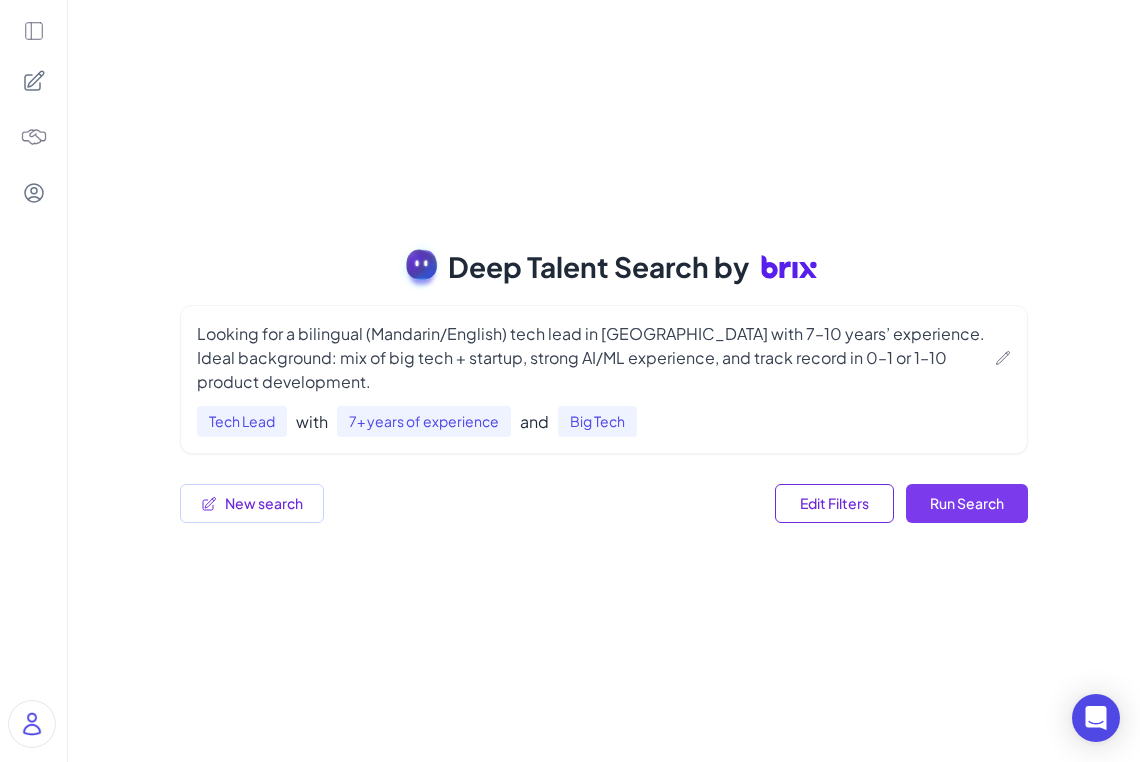 click on "Run Search" at bounding box center [967, 503] 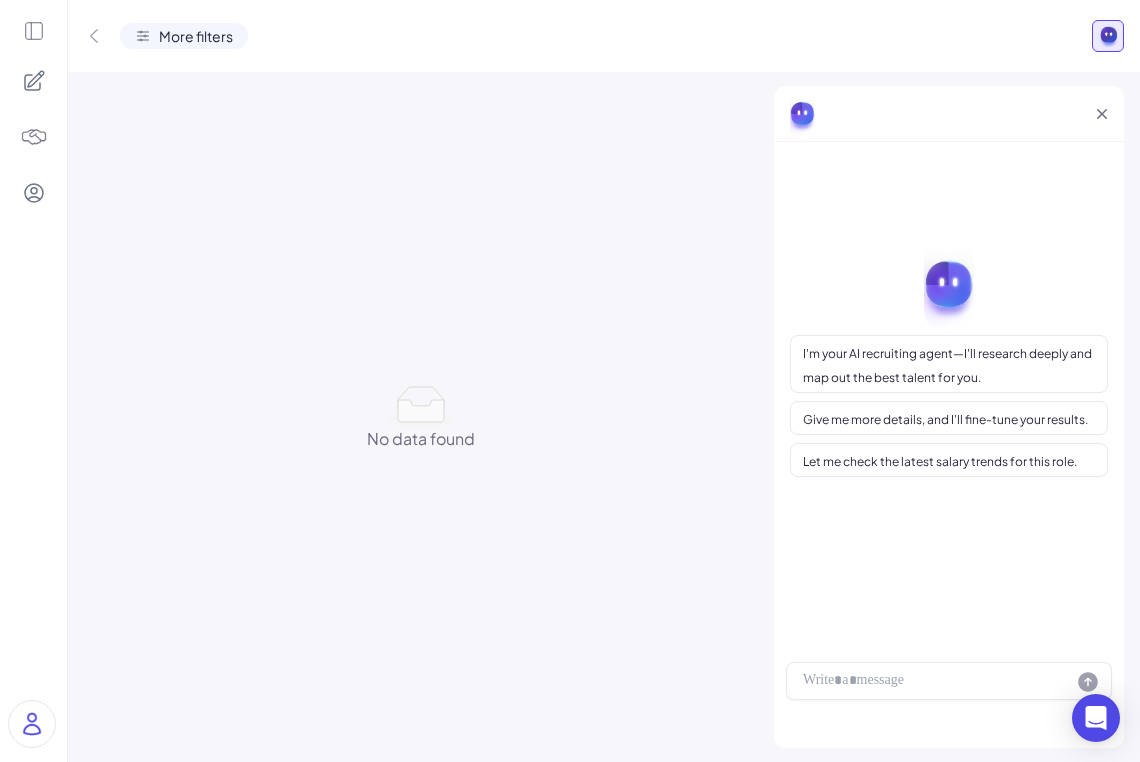 click on "More filters" at bounding box center [196, 36] 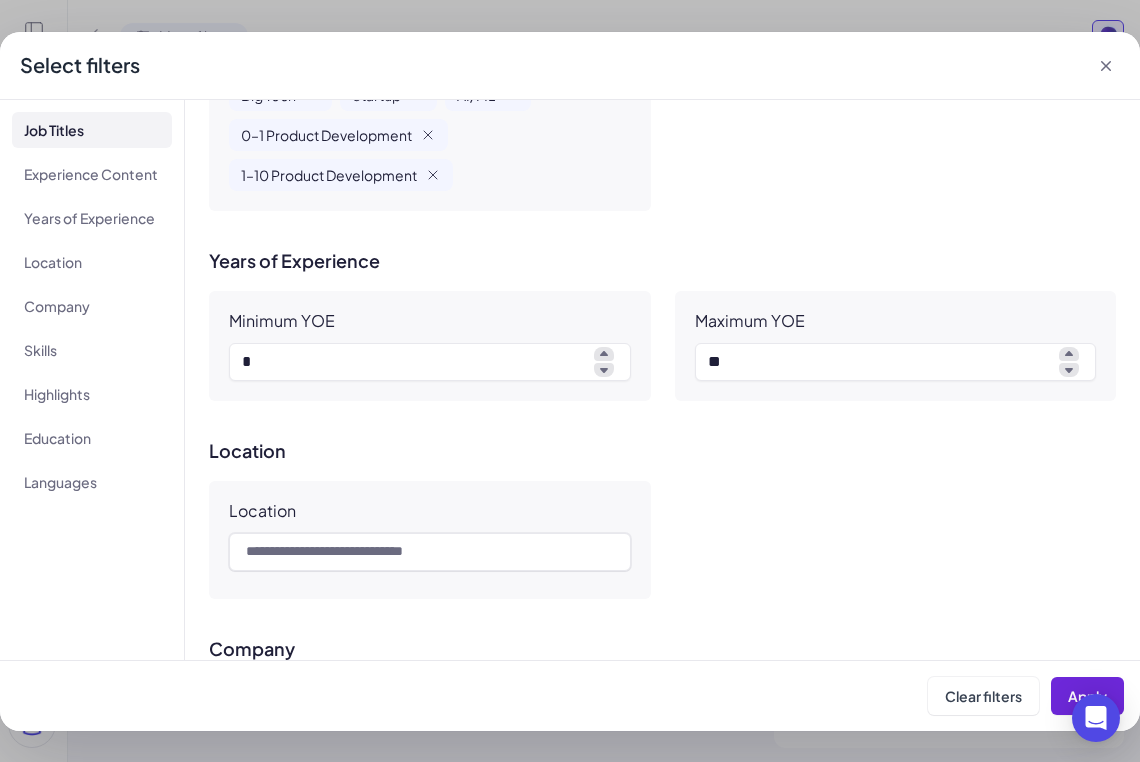 scroll, scrollTop: 484, scrollLeft: 0, axis: vertical 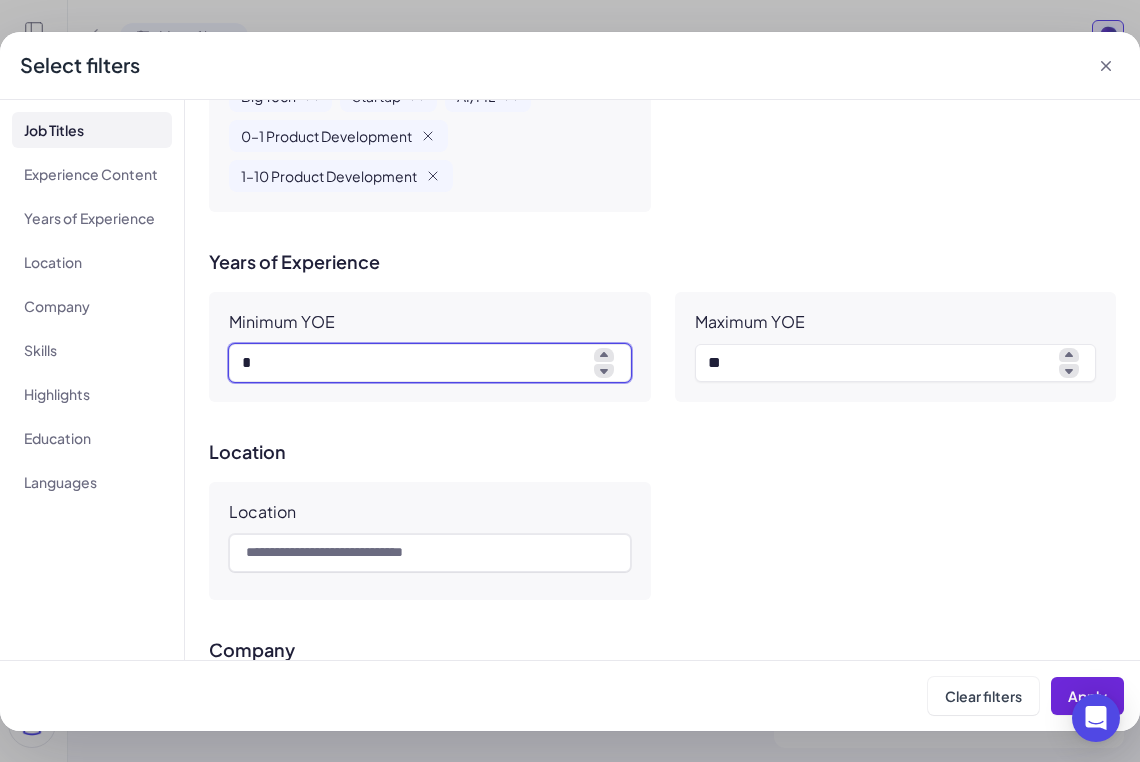 click on "*" at bounding box center [414, 363] 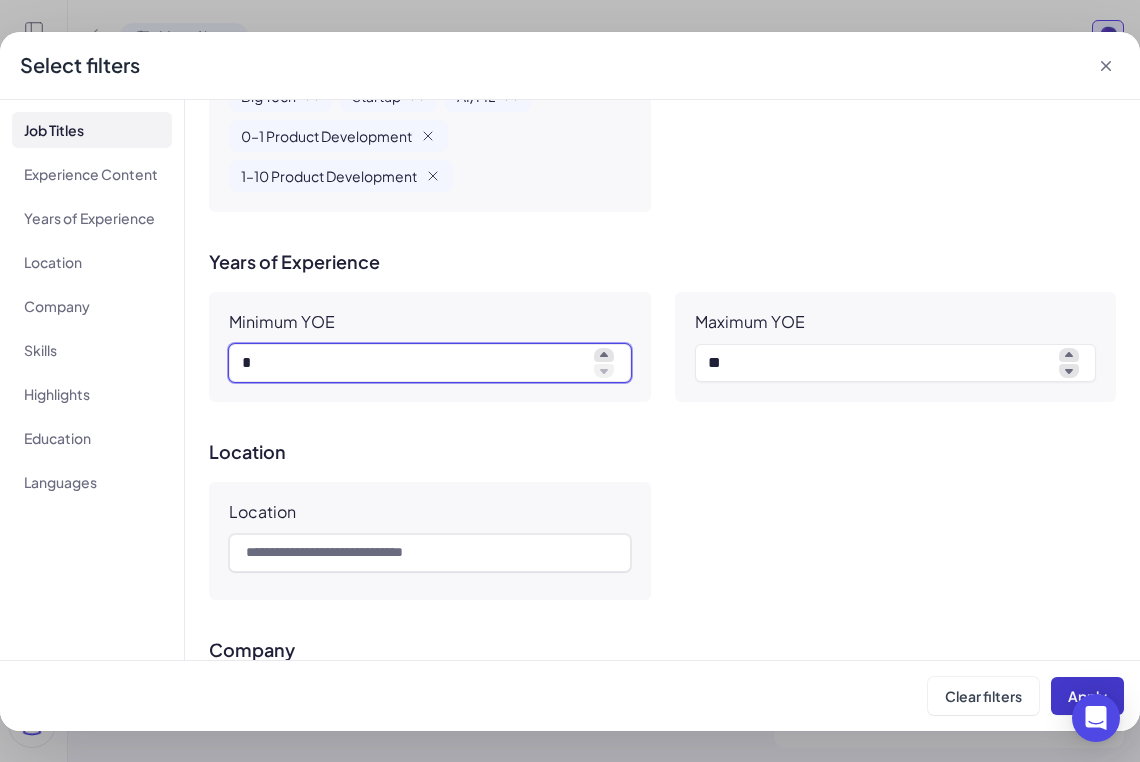 type on "*" 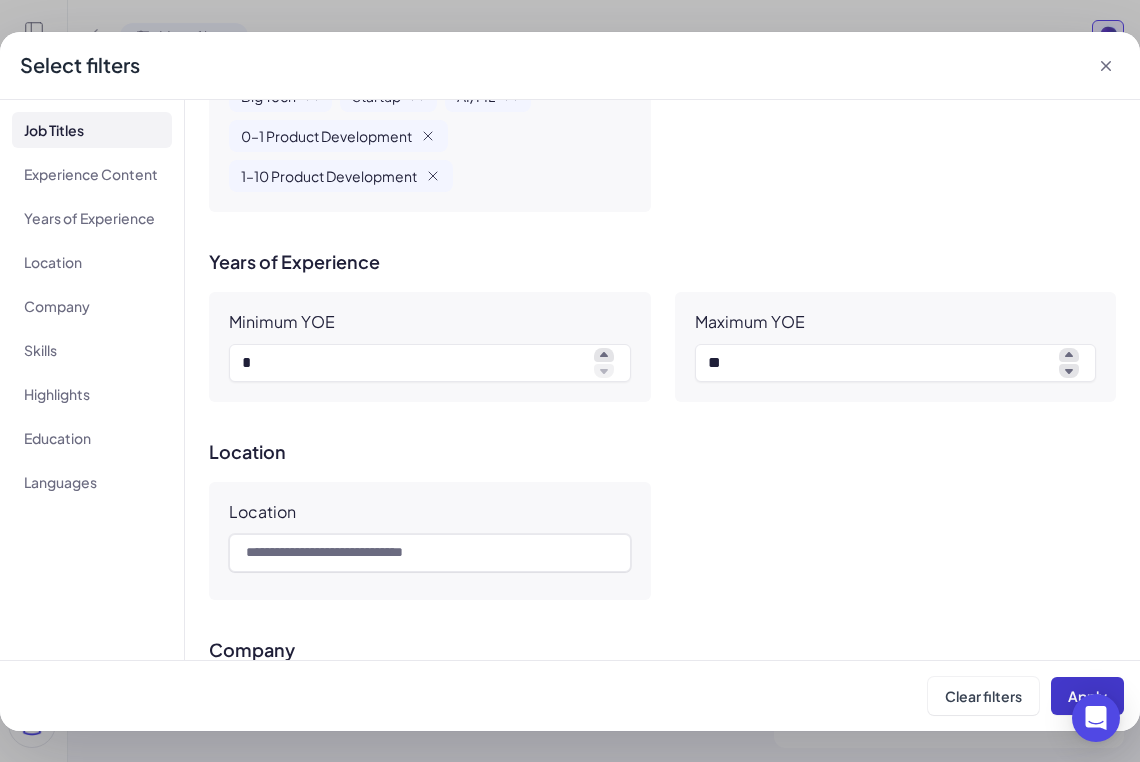 click on "Apply" at bounding box center (1087, 696) 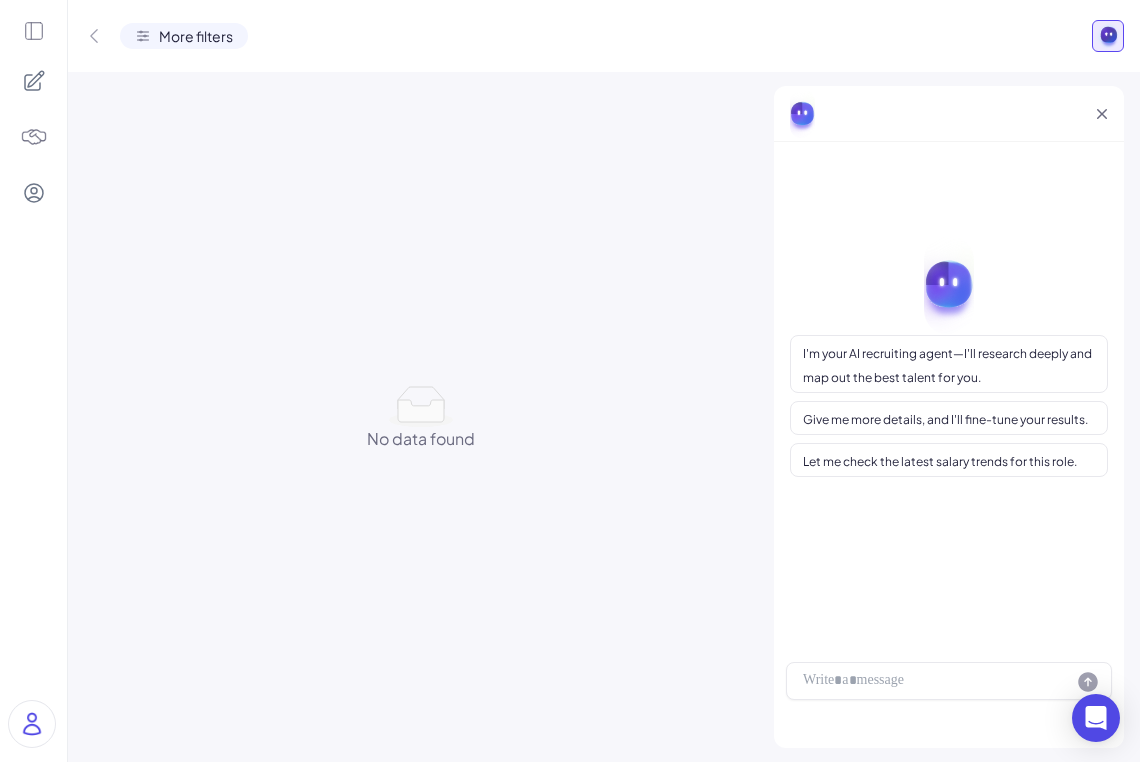 click on "More filters" at bounding box center [196, 36] 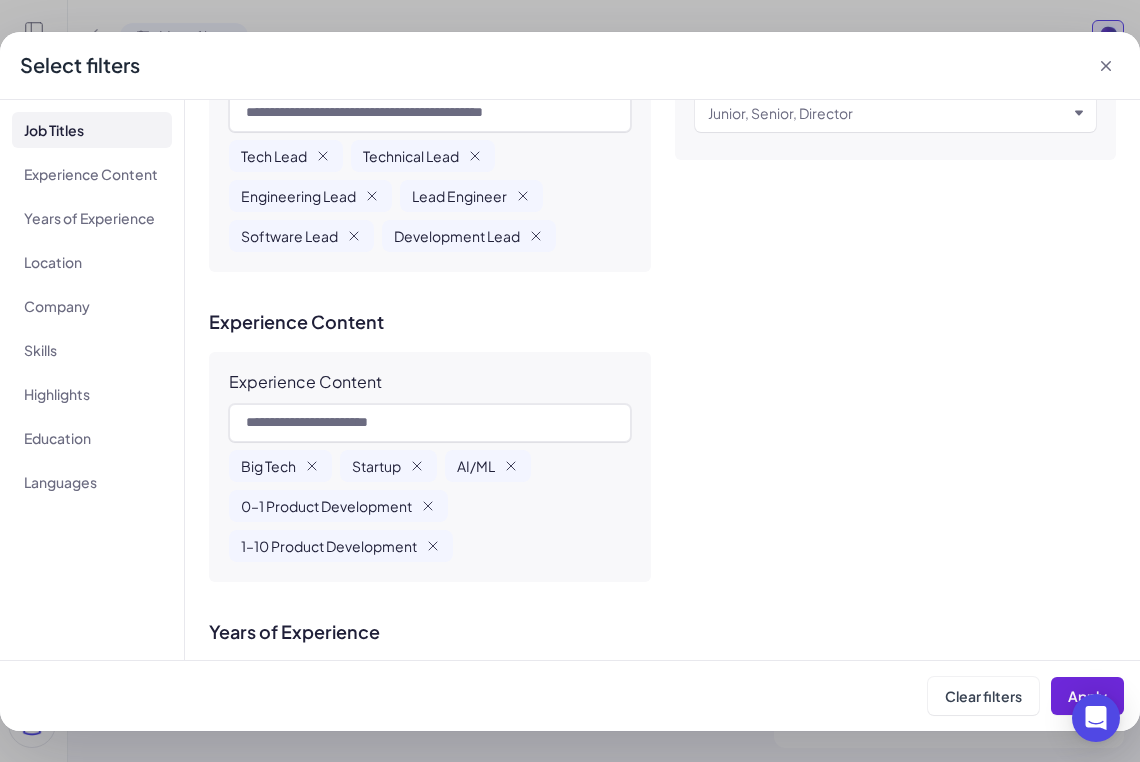 scroll, scrollTop: 261, scrollLeft: 0, axis: vertical 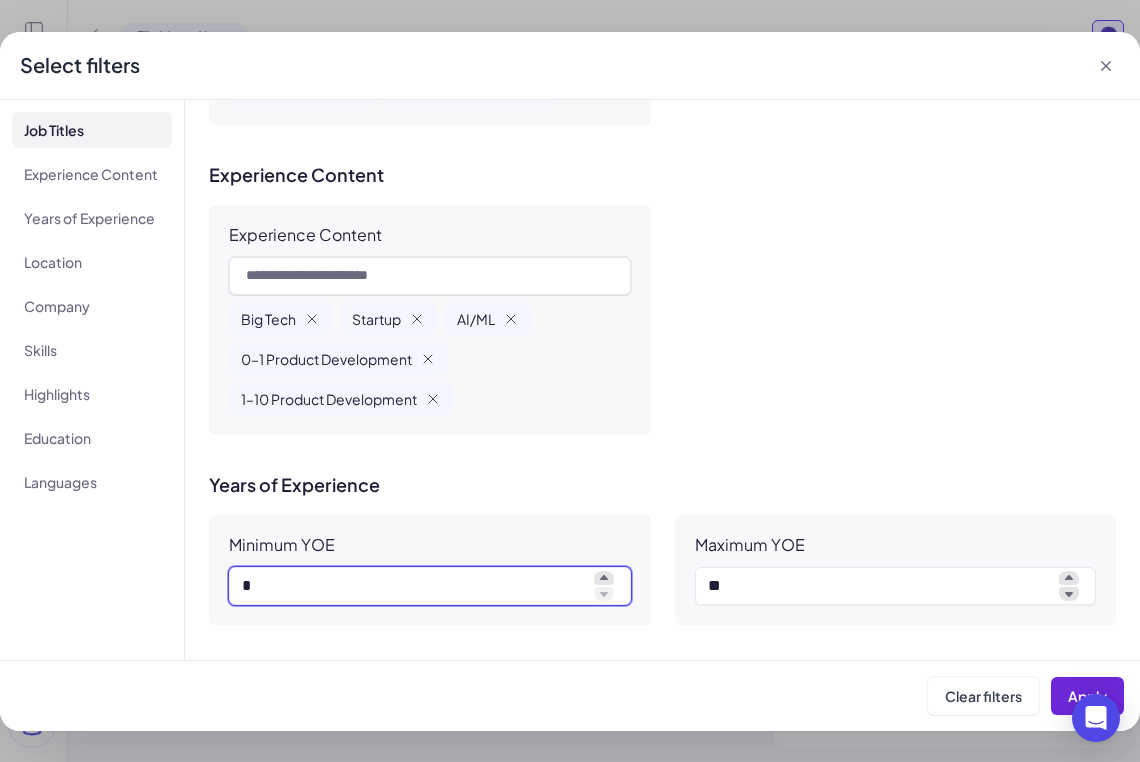 click on "*" at bounding box center [414, 586] 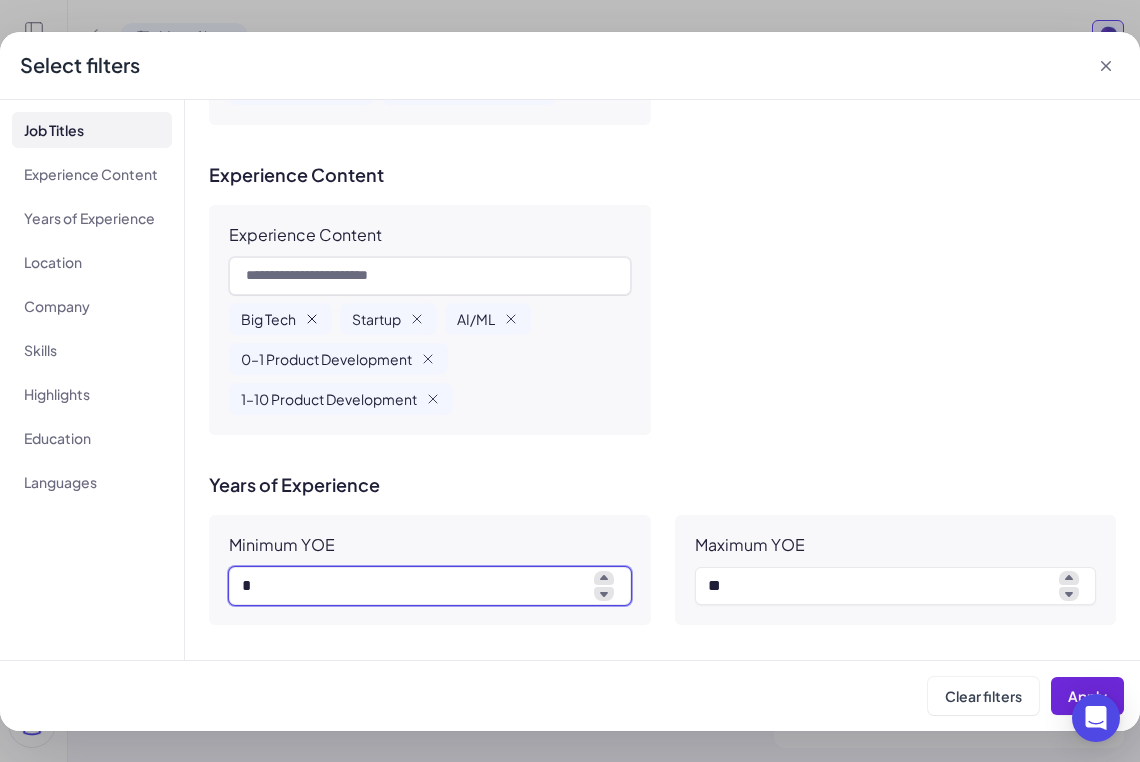 type on "*" 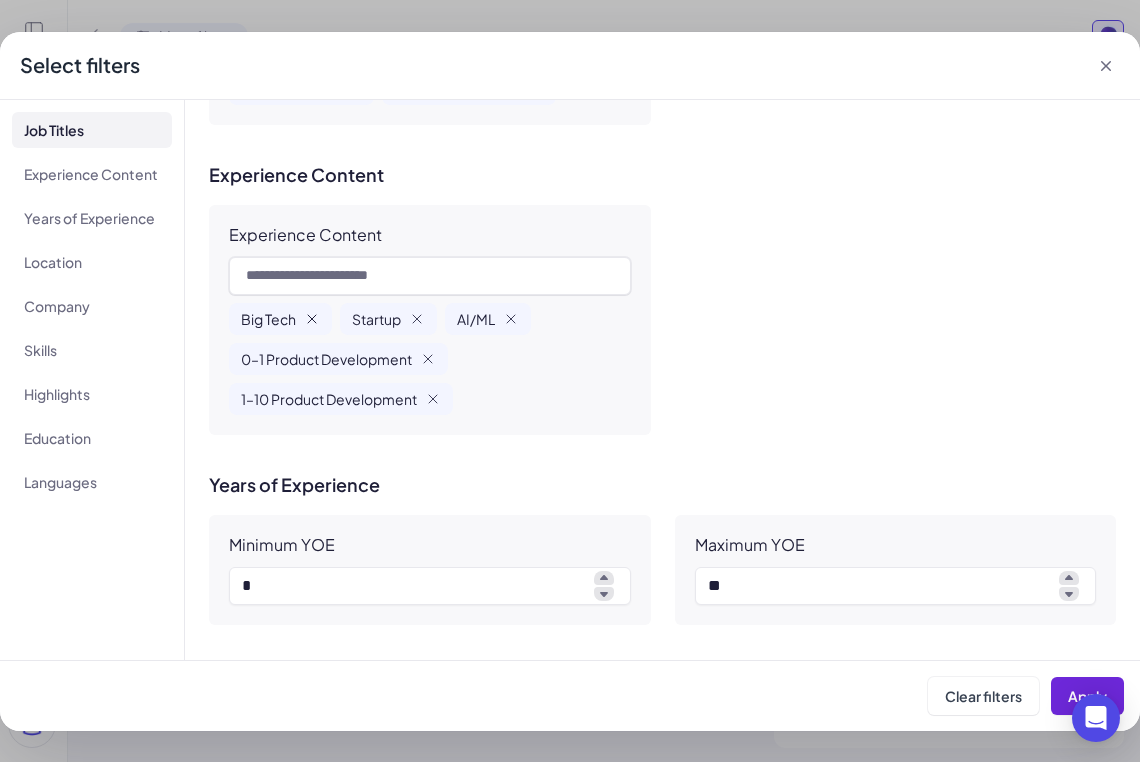 click 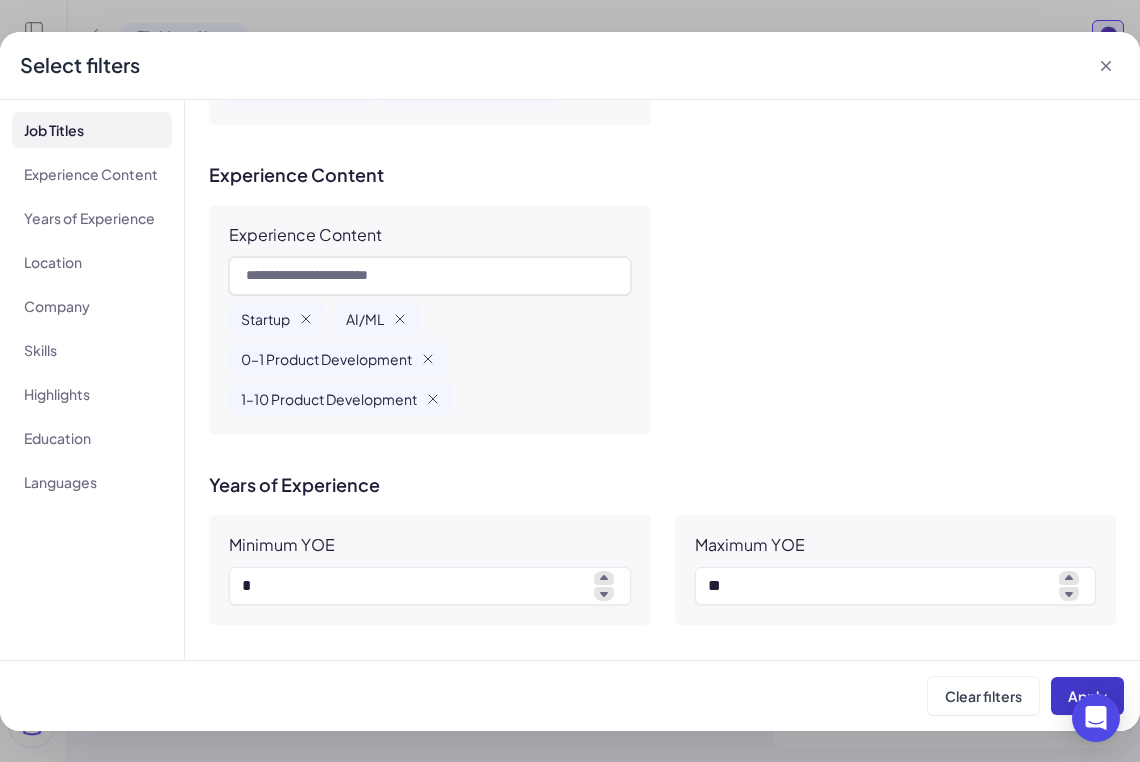 click on "Apply" at bounding box center [1087, 696] 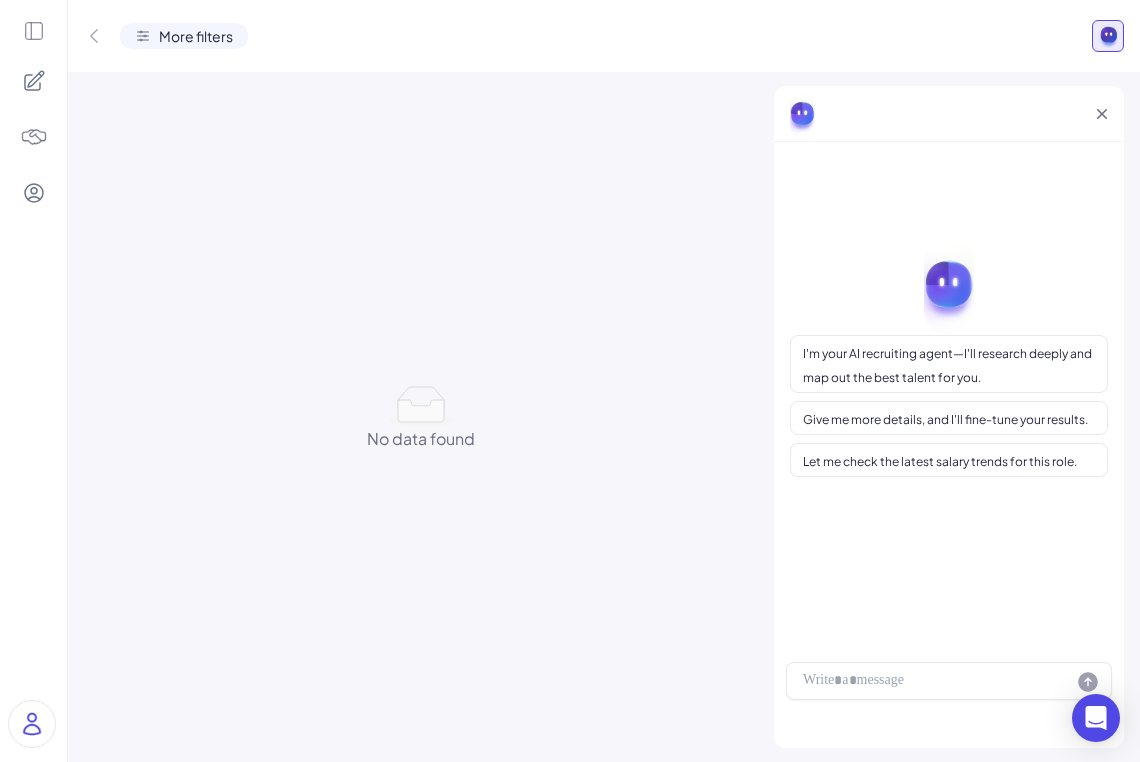 click on "More filters" at bounding box center (196, 36) 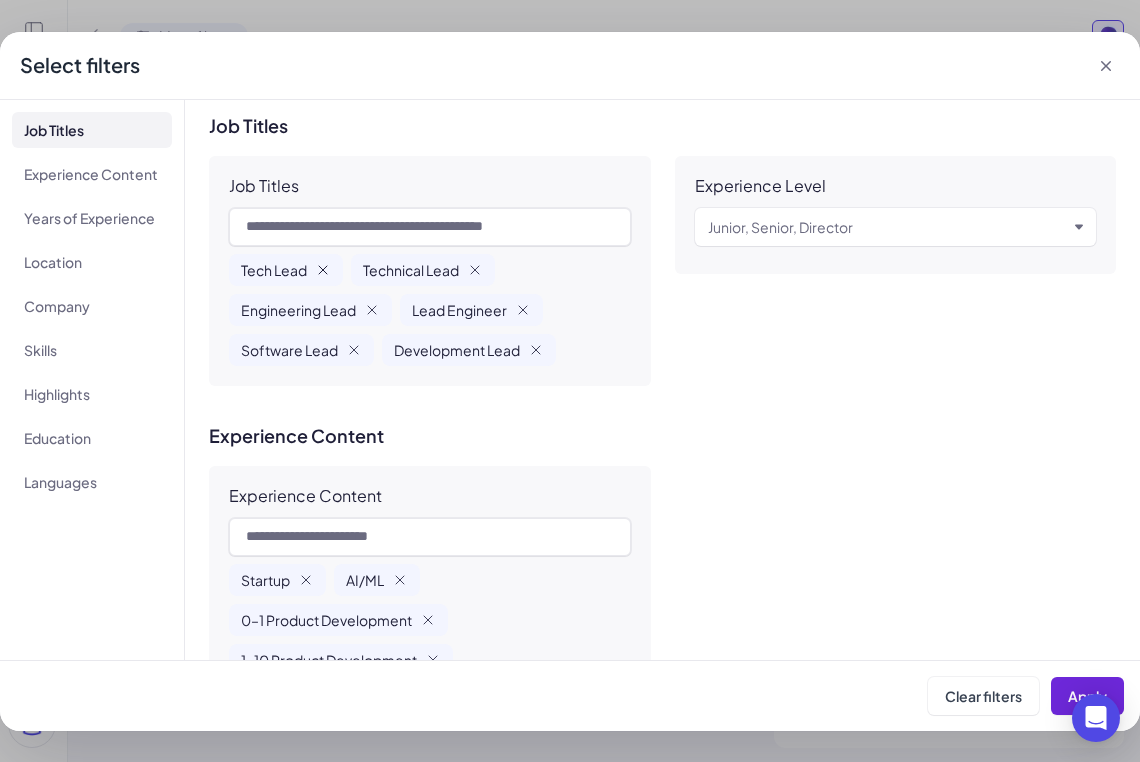 click 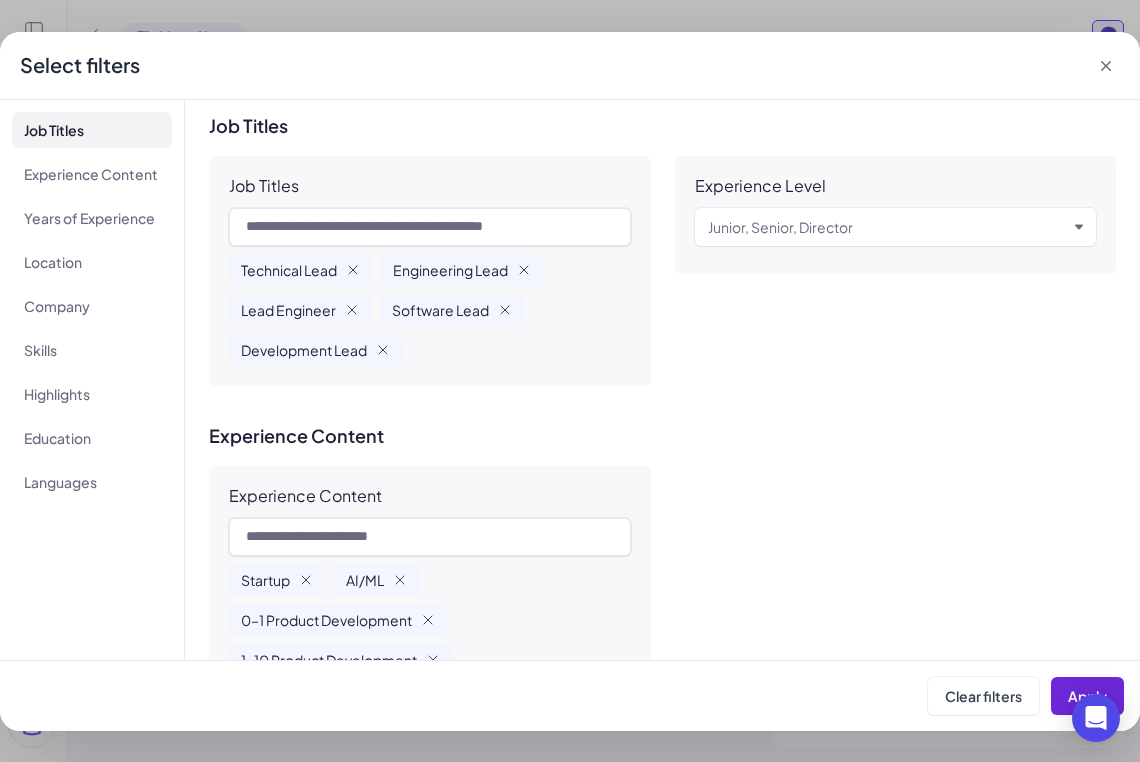type 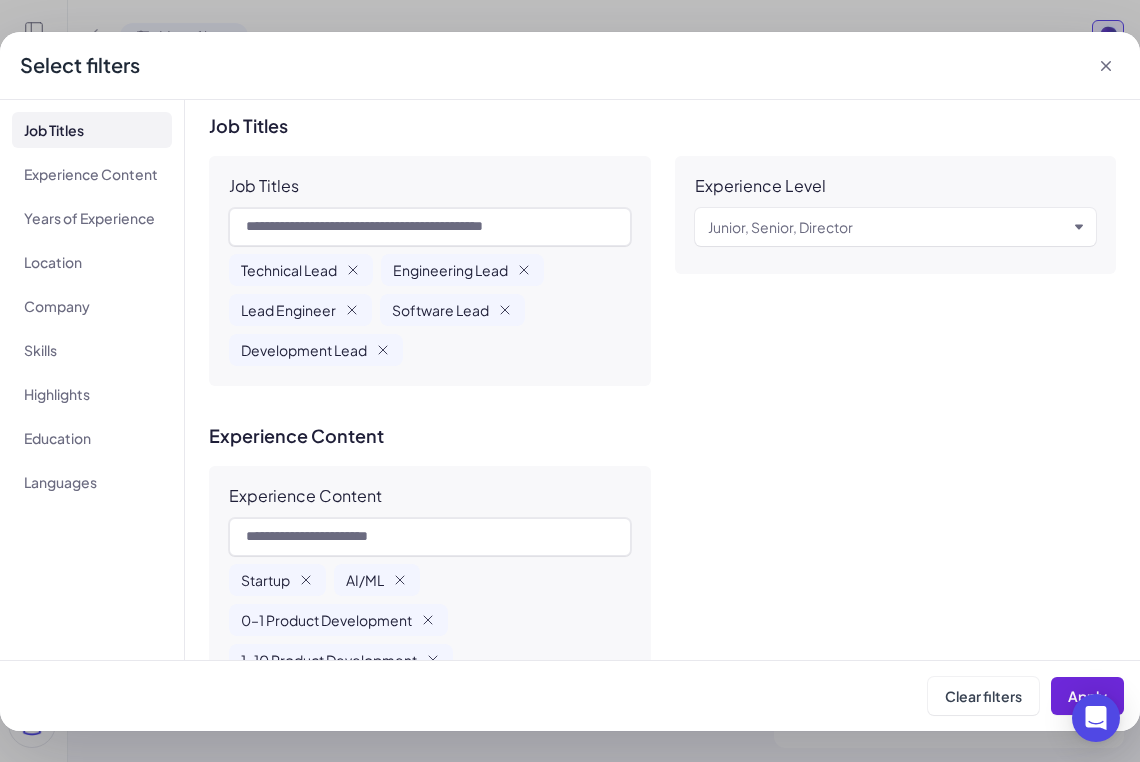 click 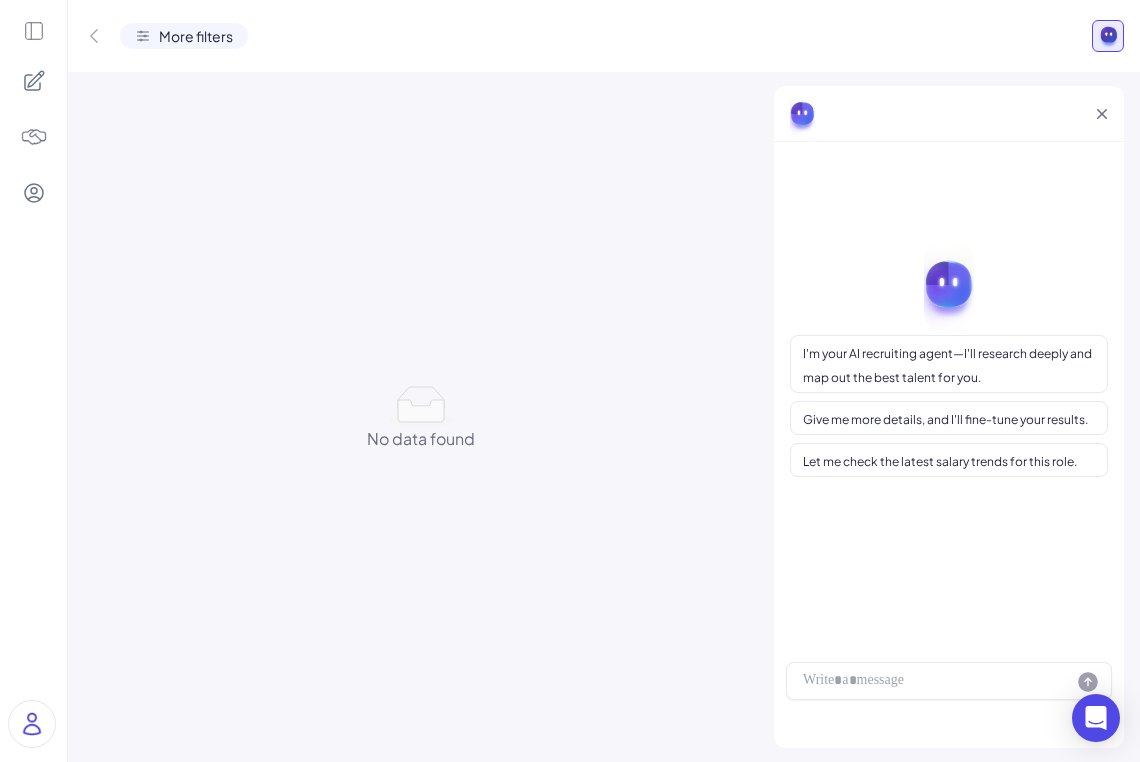 click on "More filters" at bounding box center [196, 36] 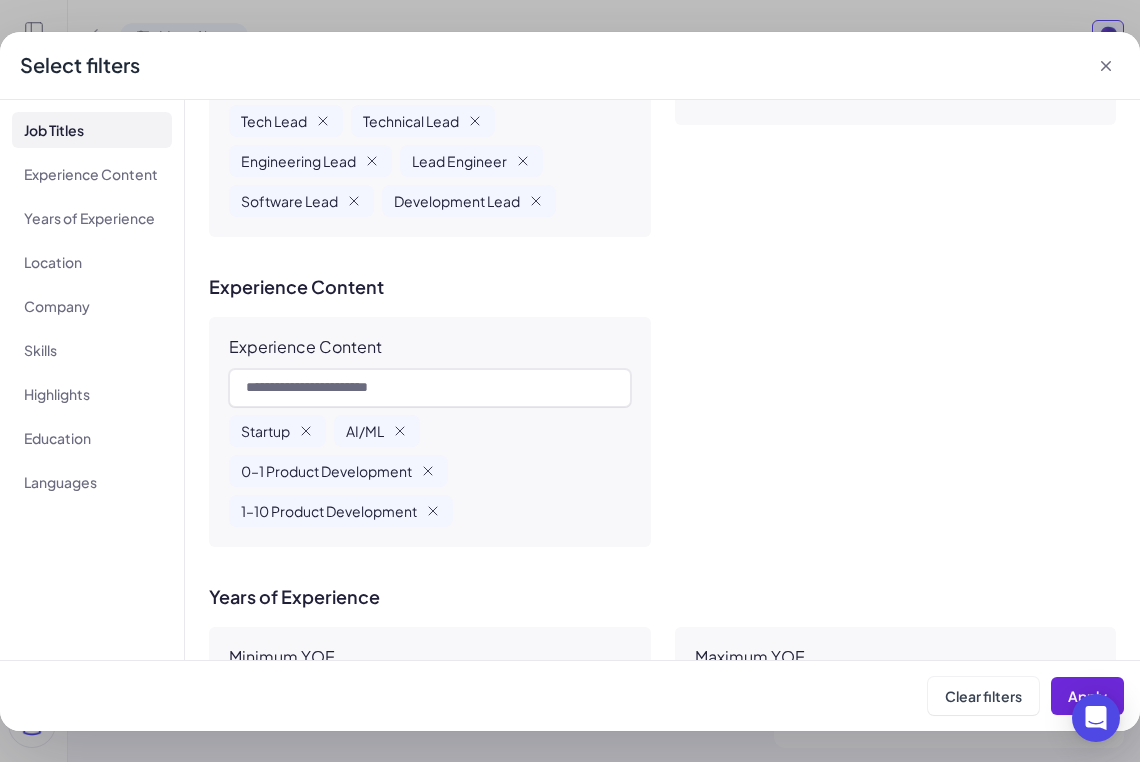 scroll, scrollTop: 165, scrollLeft: 0, axis: vertical 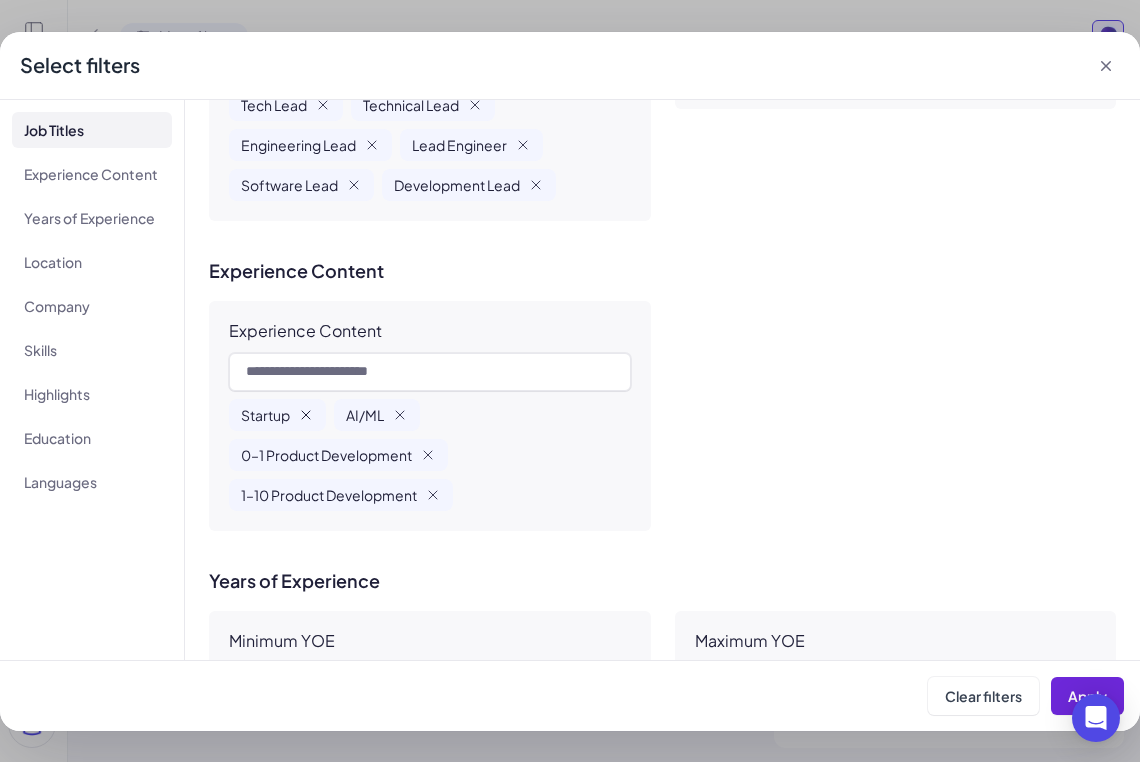 click 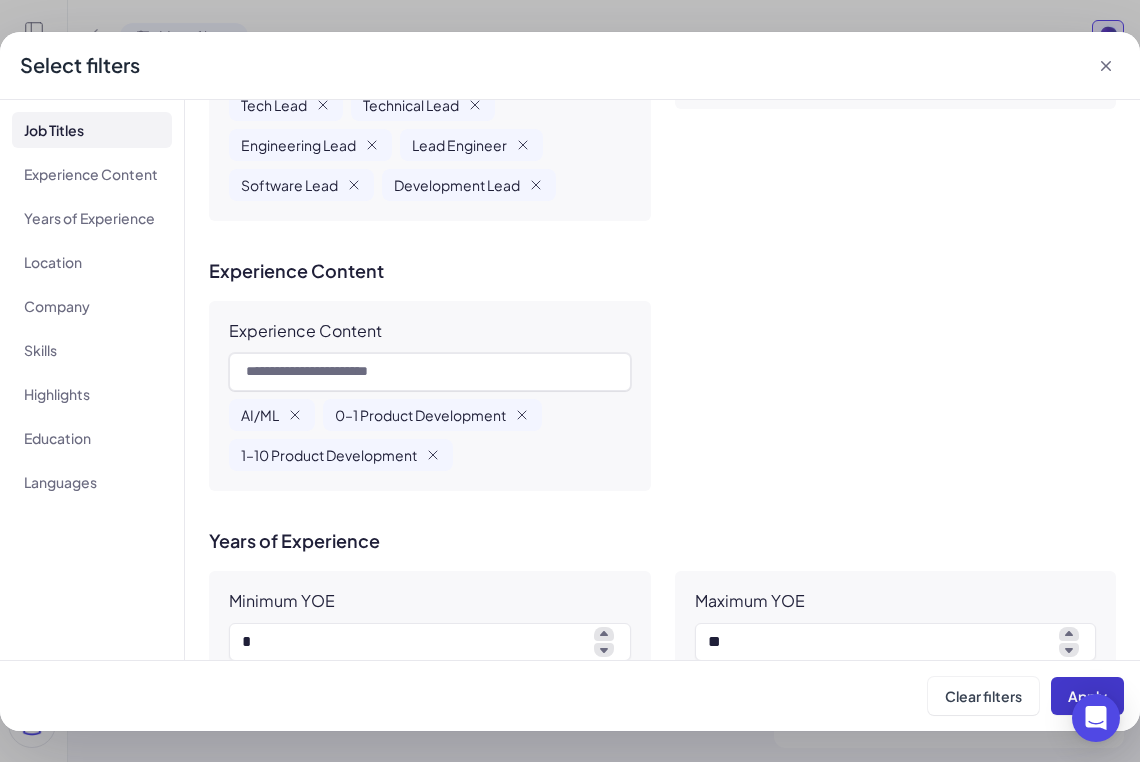 click on "Apply" at bounding box center (1087, 696) 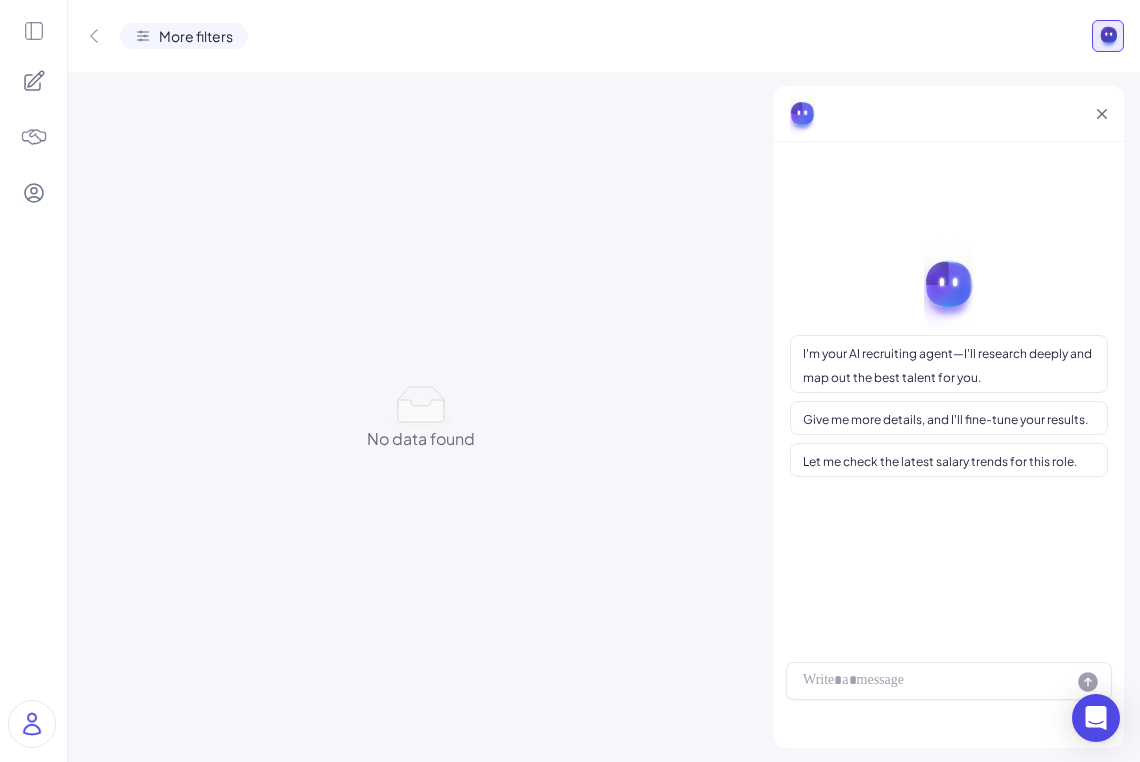 click on "More filters" at bounding box center [196, 36] 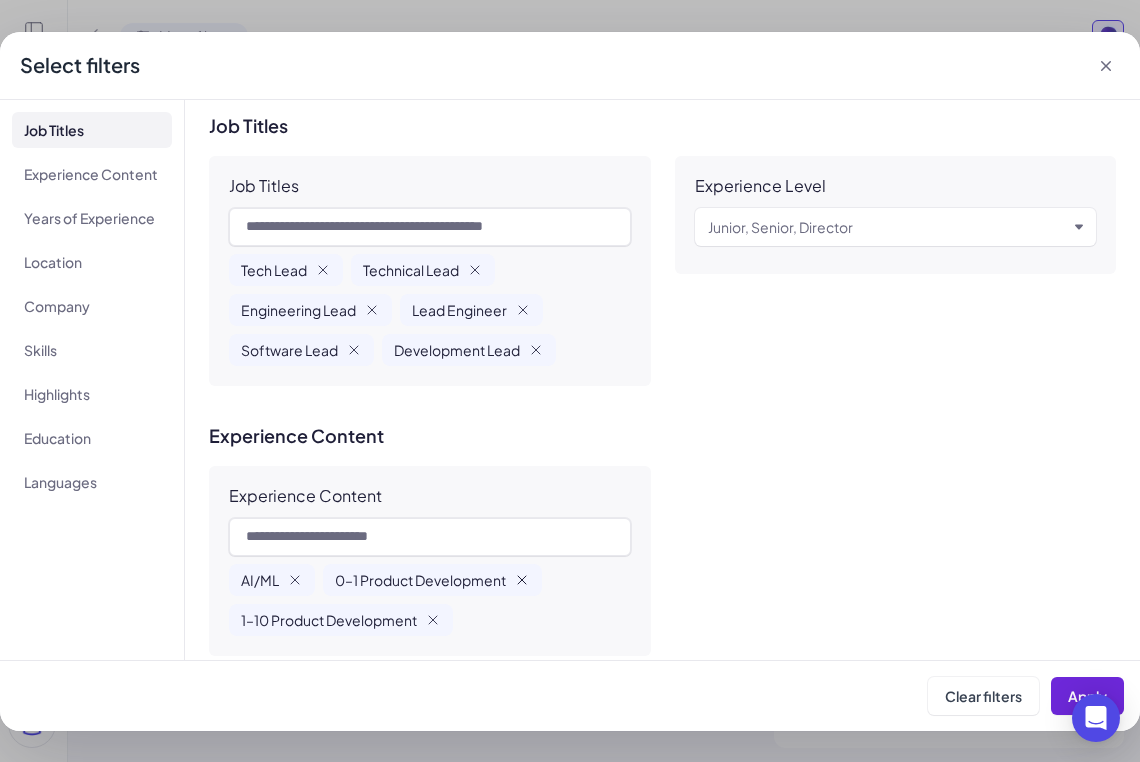 click 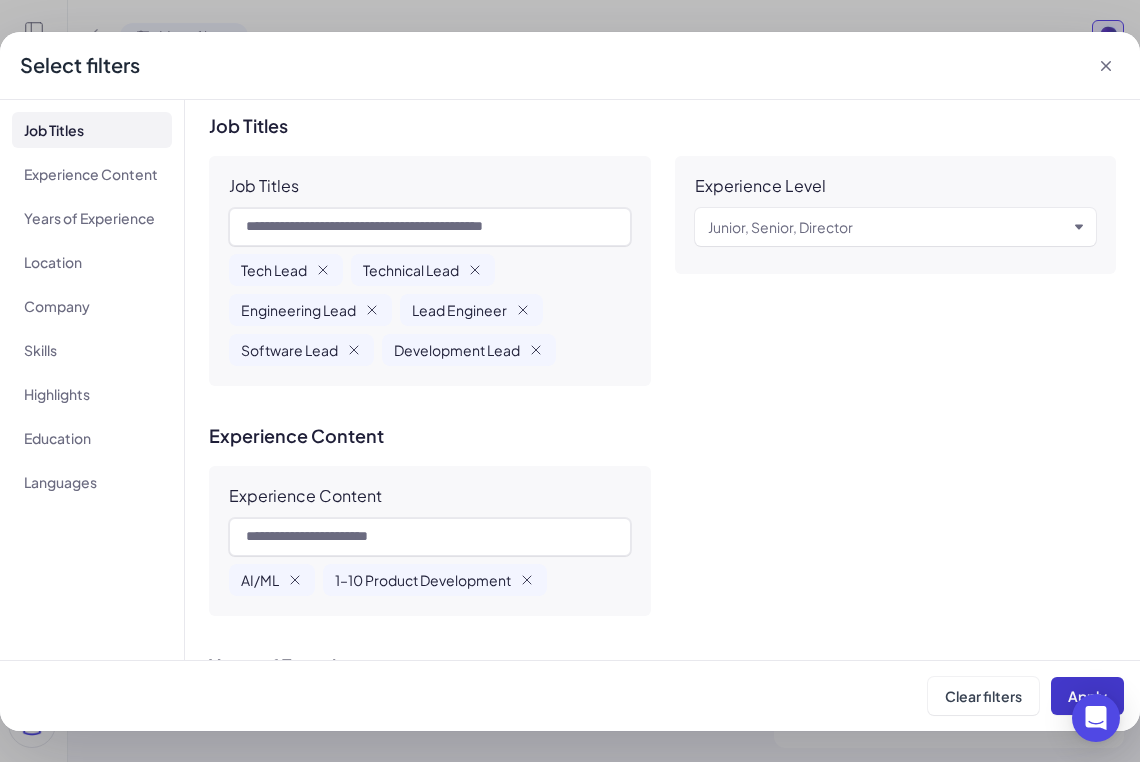 click on "Apply" at bounding box center [1087, 696] 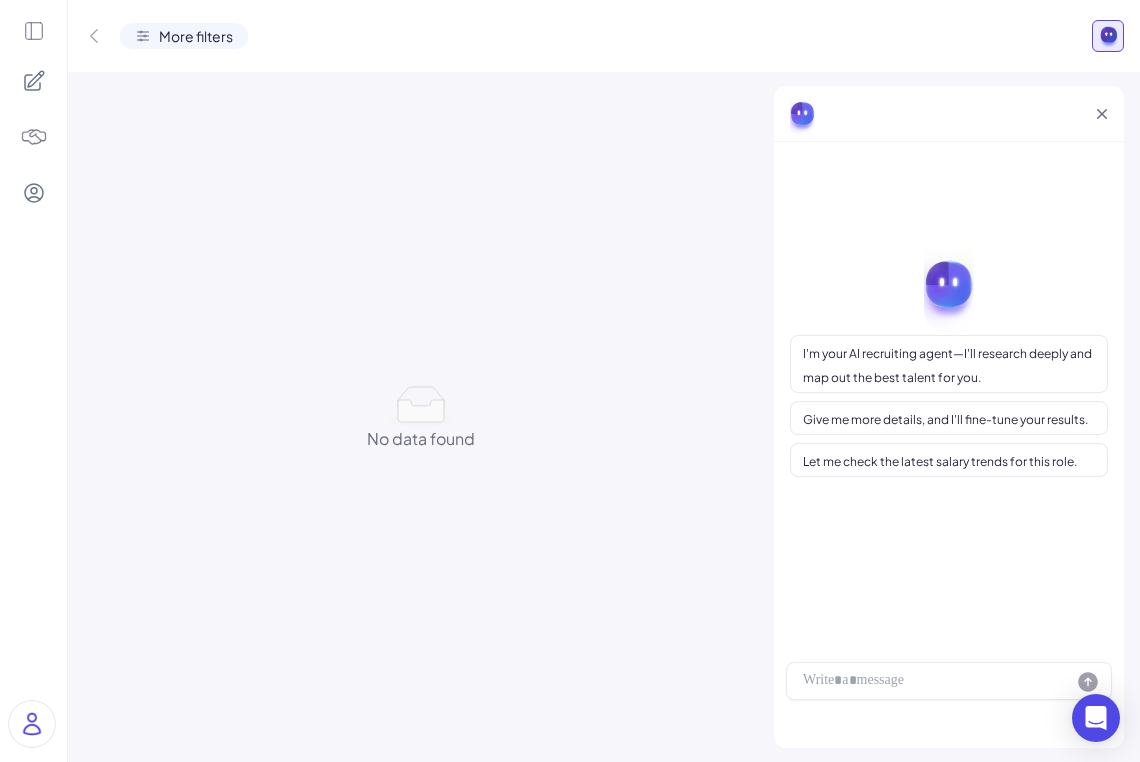 click on "More filters" at bounding box center [196, 36] 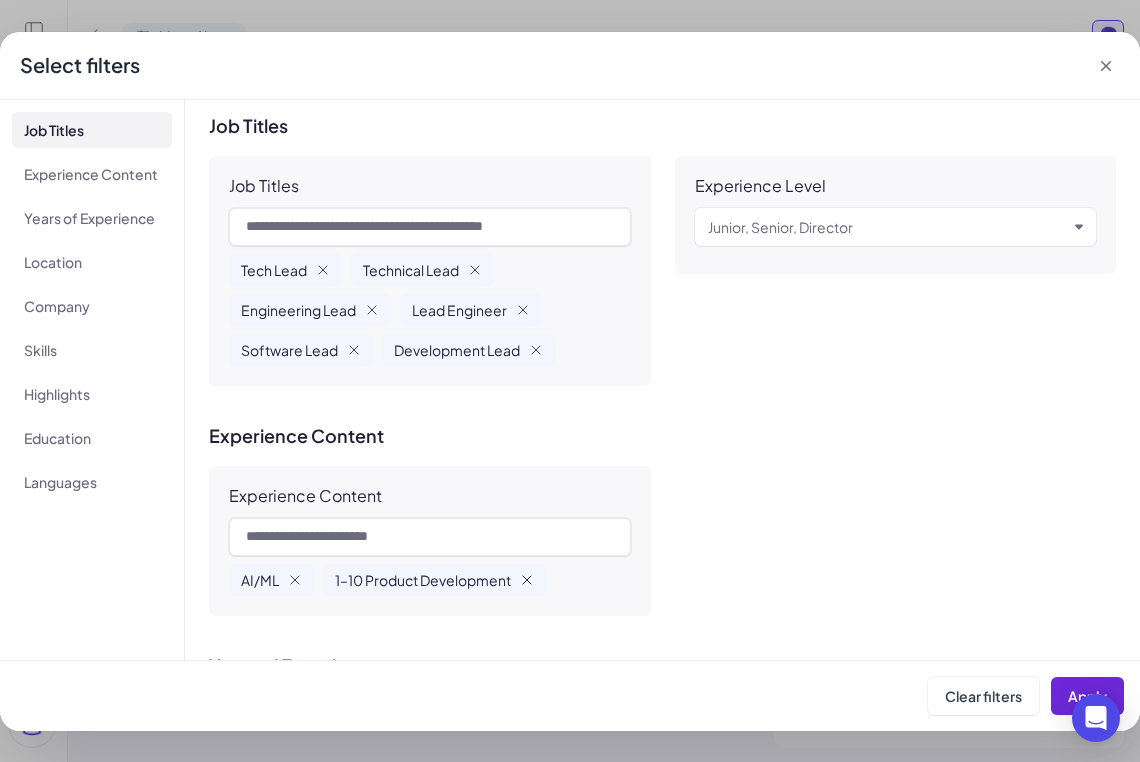 click 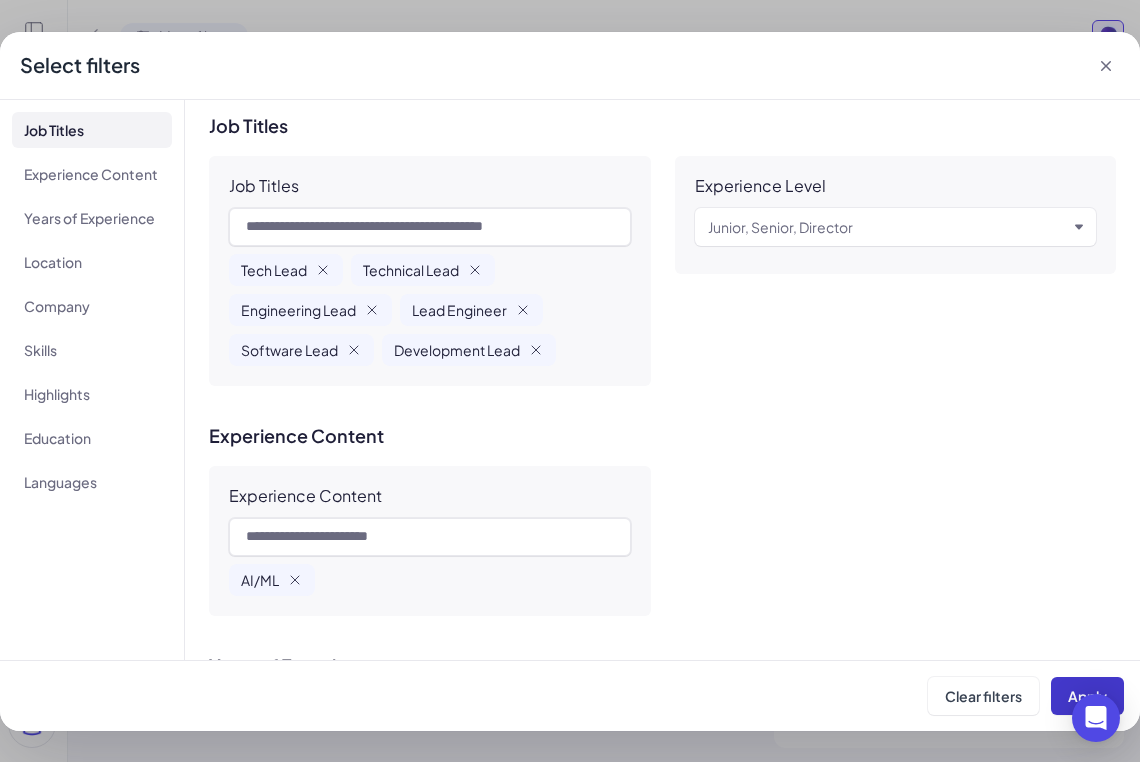 click on "Apply" at bounding box center (1087, 696) 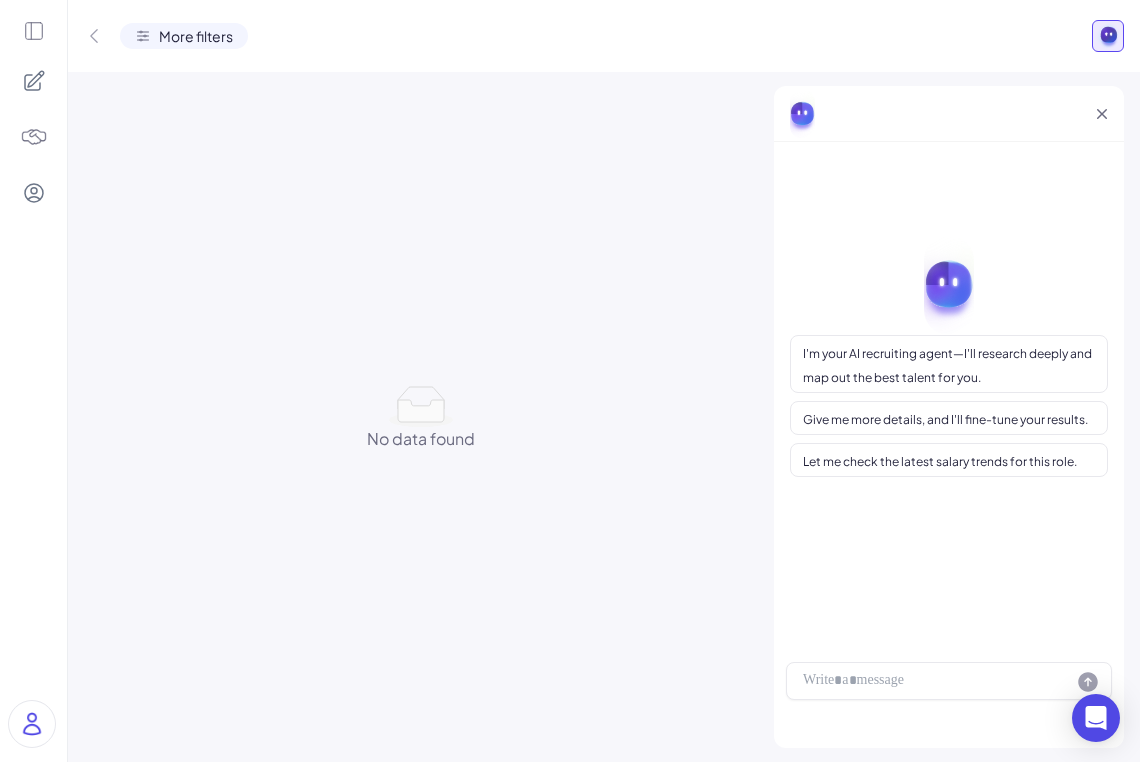 click on "More filters" at bounding box center [196, 36] 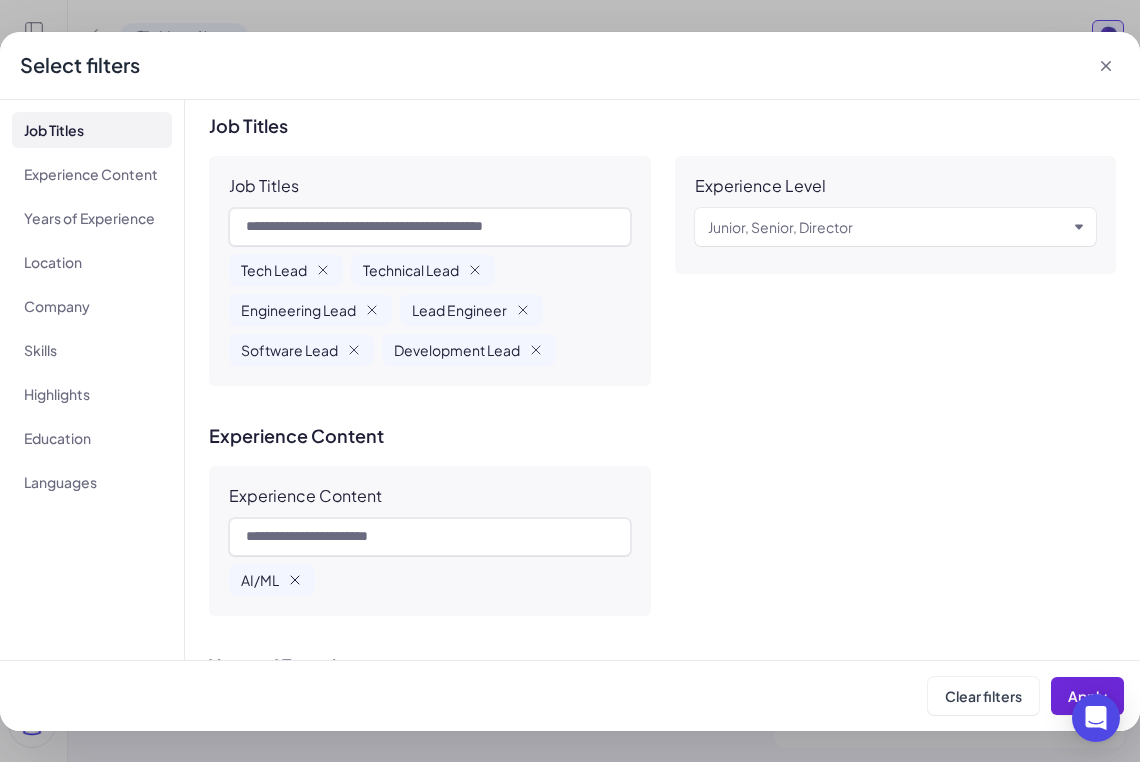click 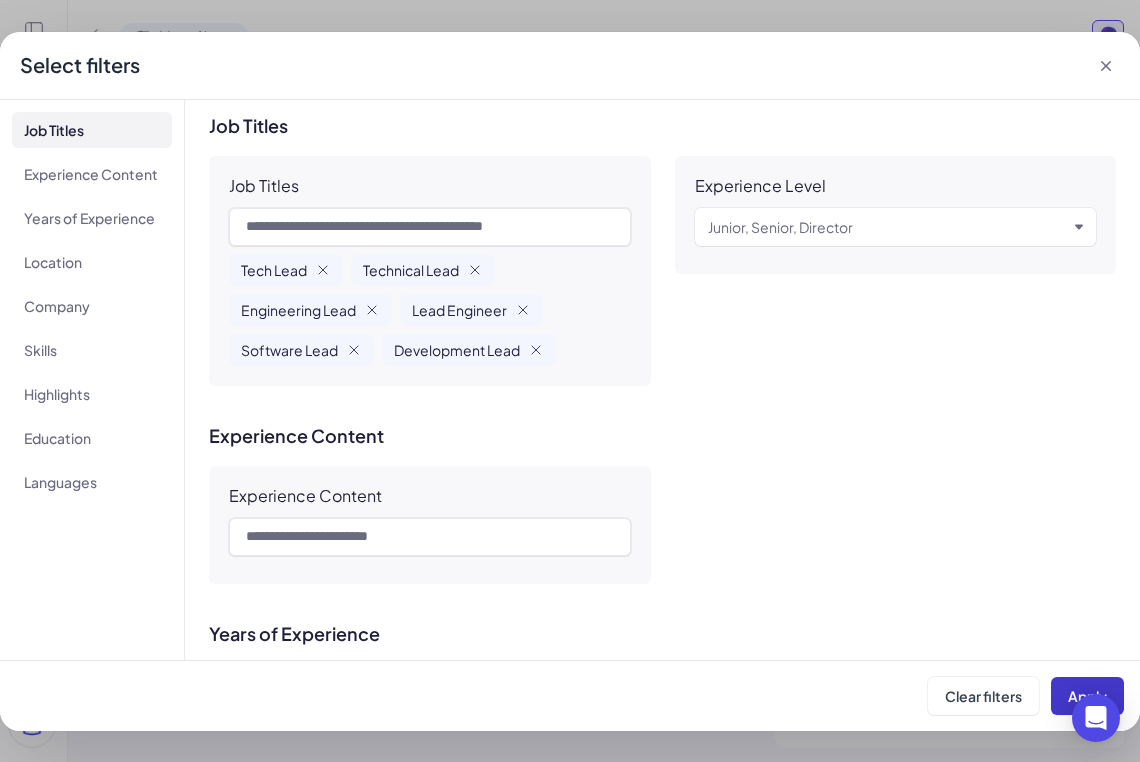 click on "Apply" at bounding box center [1087, 696] 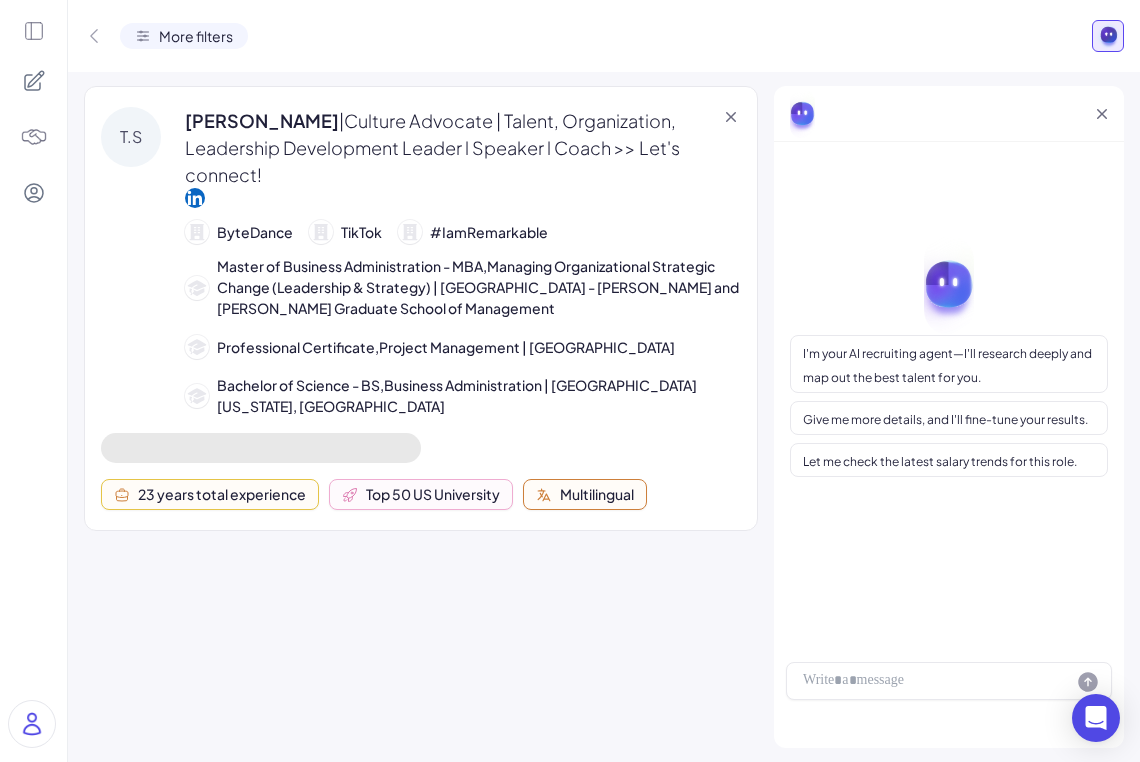 click on "More filters" at bounding box center (196, 36) 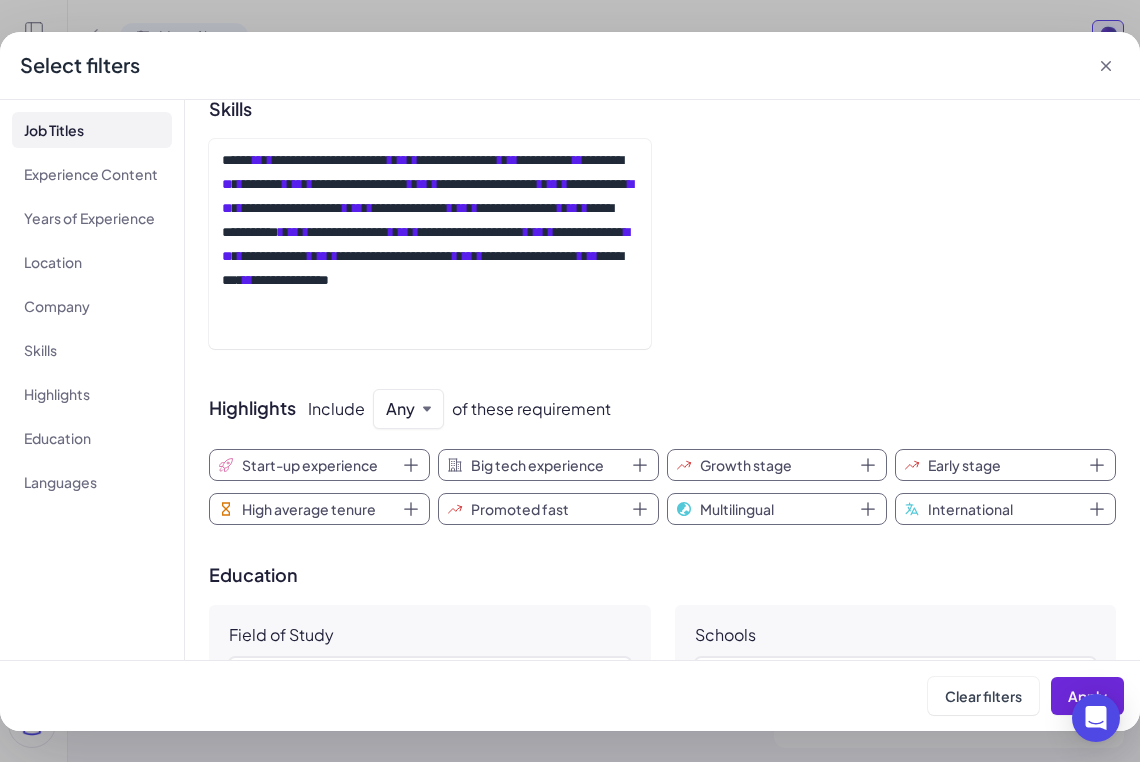 scroll, scrollTop: 1104, scrollLeft: 0, axis: vertical 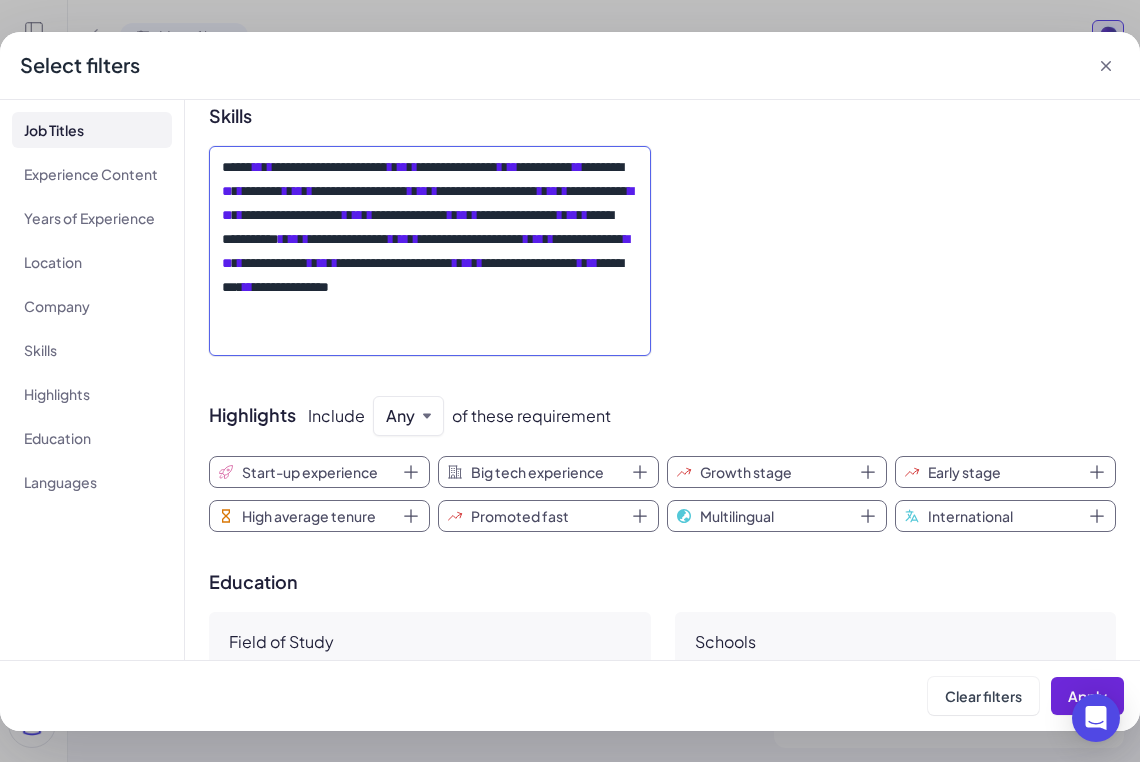 click on "**********" at bounding box center [430, 251] 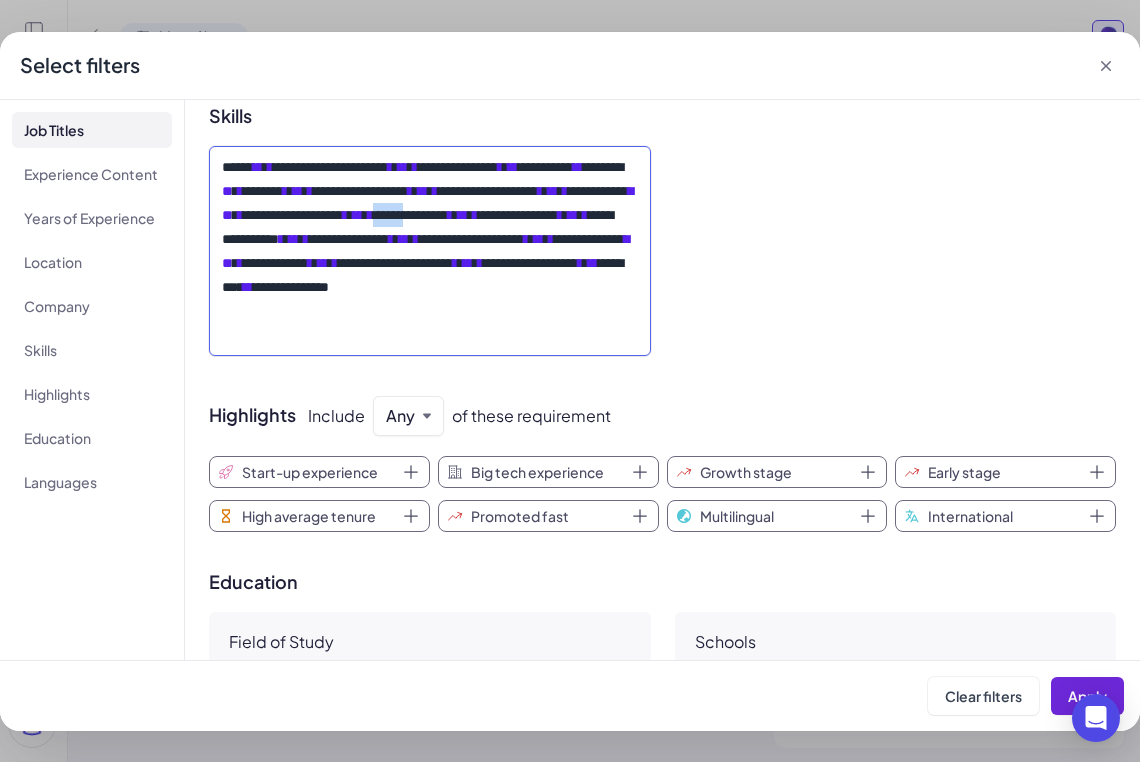 click on "**********" at bounding box center [430, 251] 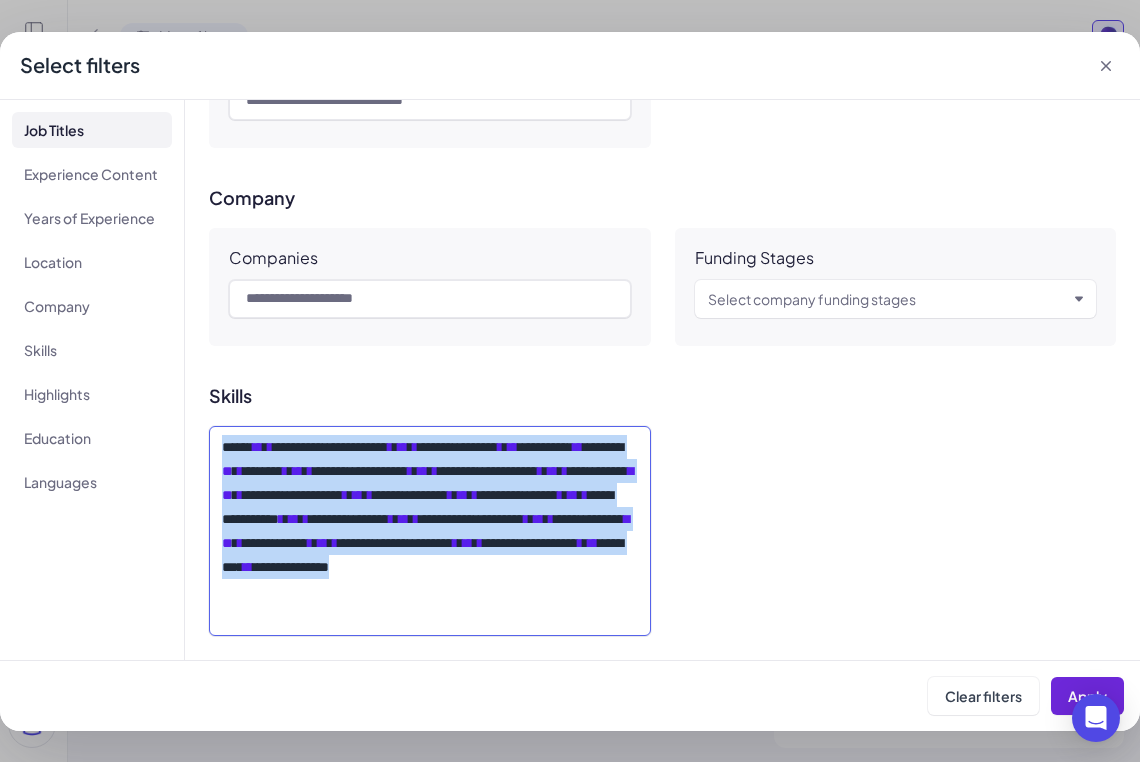 scroll, scrollTop: 825, scrollLeft: 0, axis: vertical 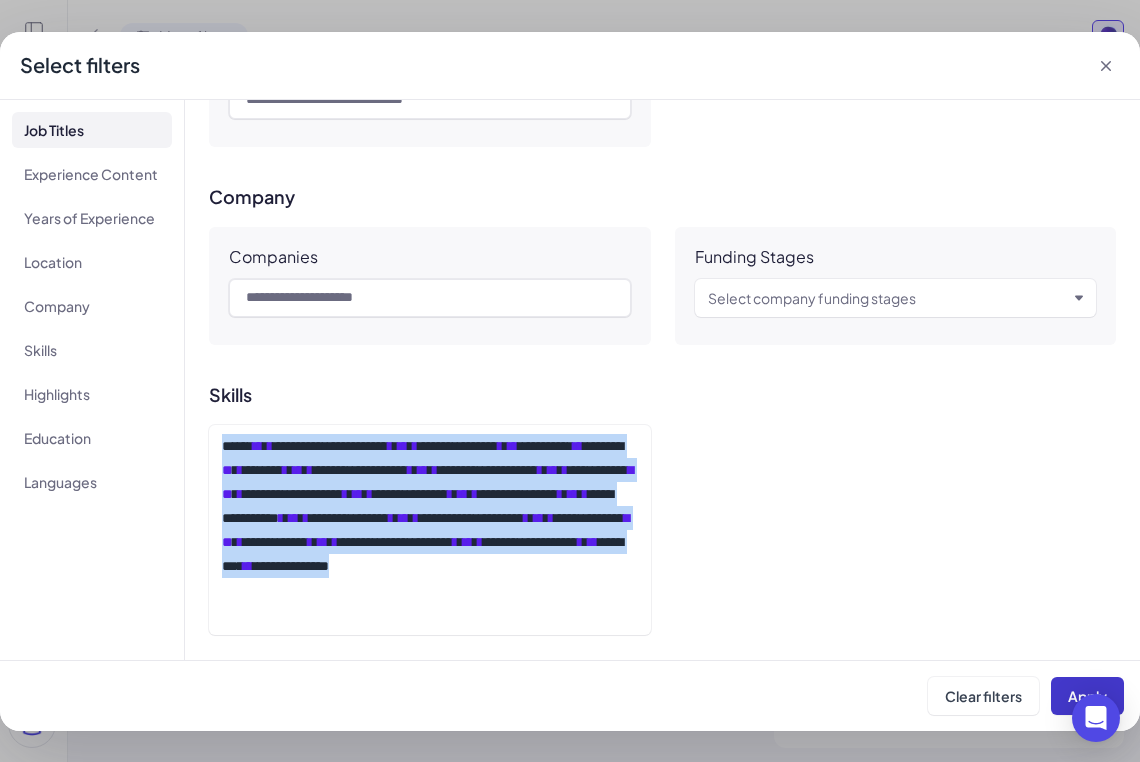 click on "Apply" at bounding box center [1087, 696] 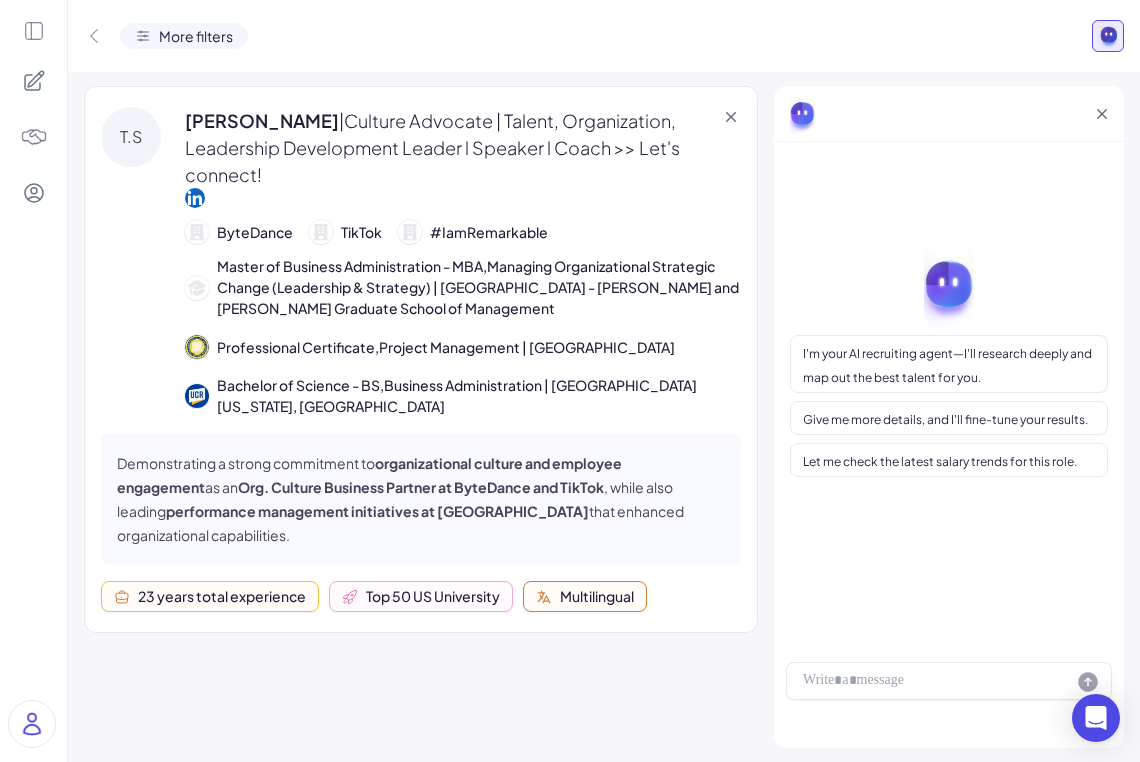 click on "Master of Business Administration - MBA,Managing Organizational Strategic Change (Leadership & Strategy) | Claremont Graduate University - Peter F. Drucker and Masatoshi Ito Graduate School of Management" at bounding box center [479, 287] 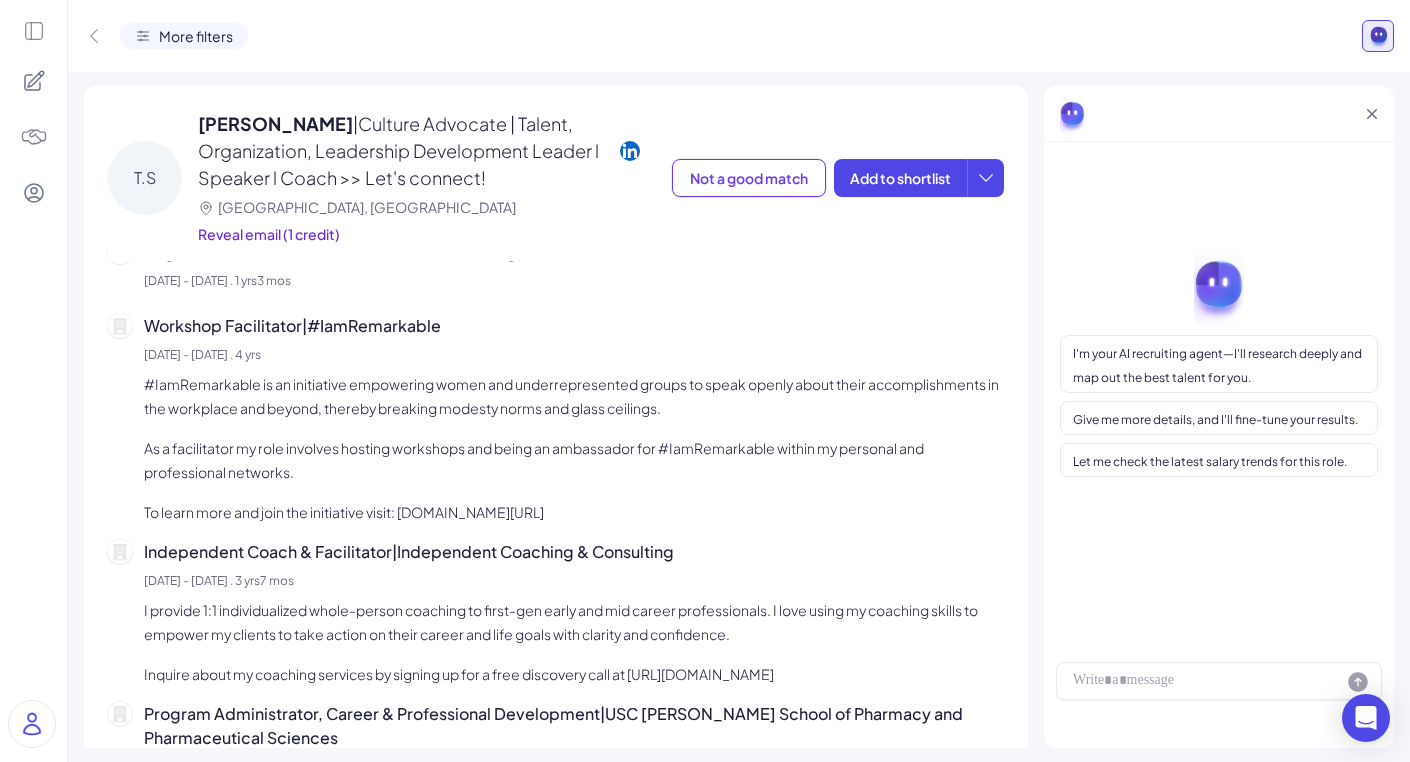 scroll, scrollTop: 0, scrollLeft: 0, axis: both 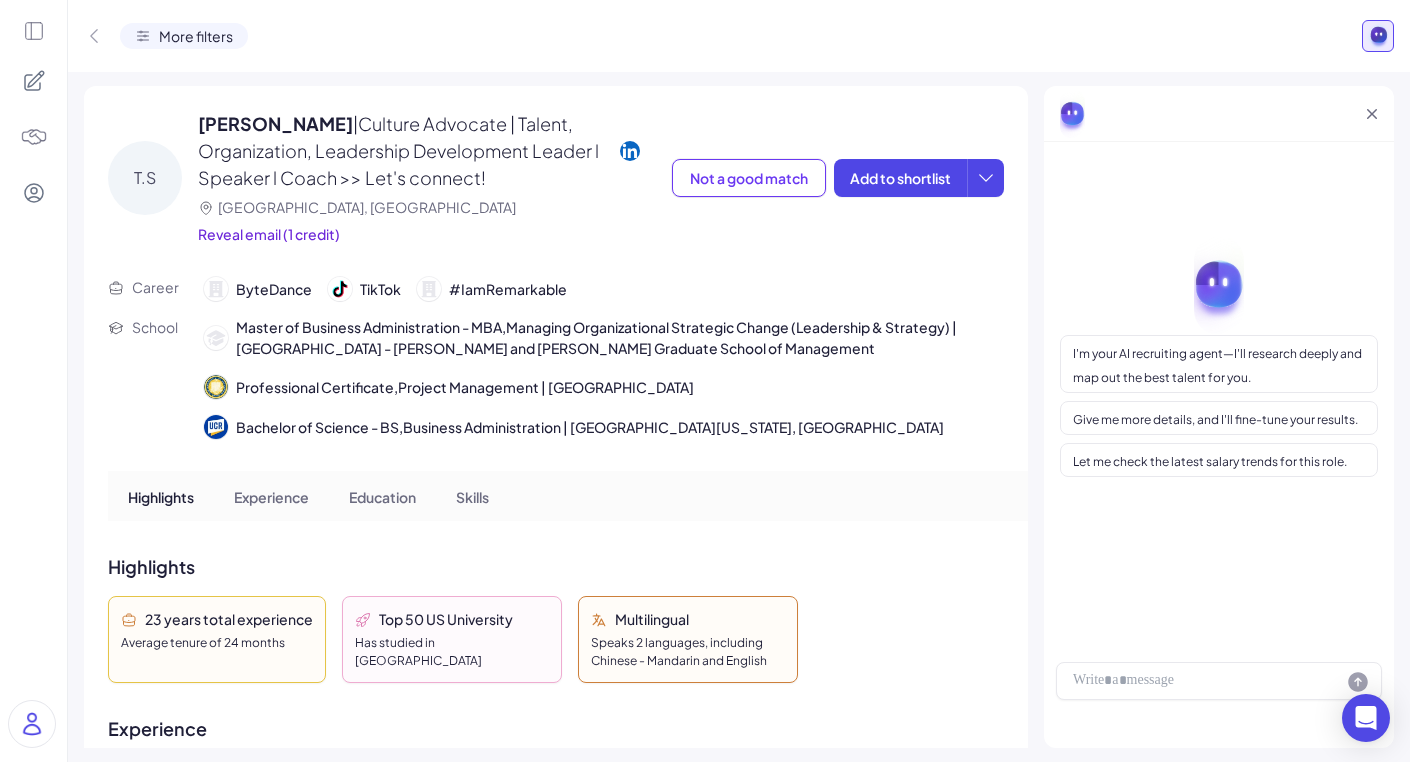 click on "More filters" at bounding box center [196, 36] 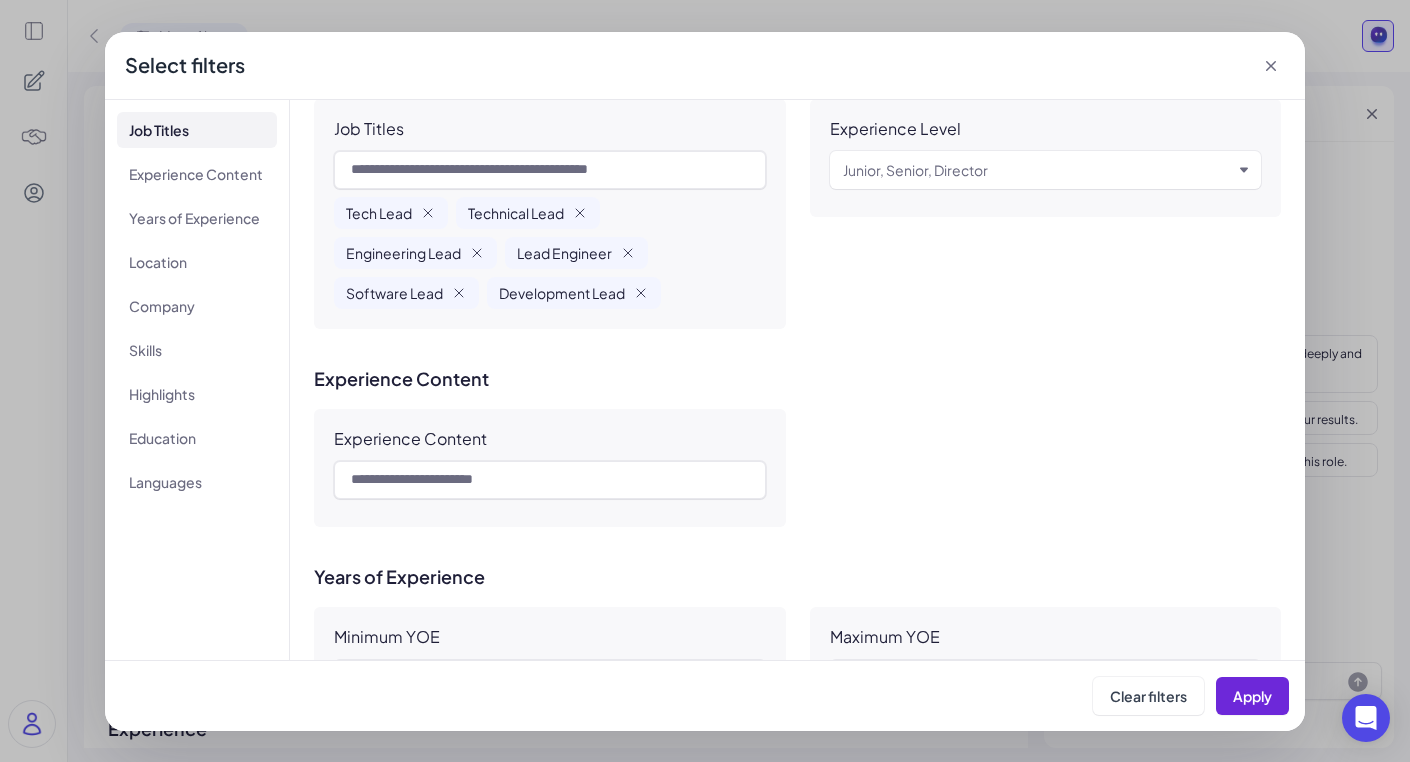 scroll, scrollTop: 74, scrollLeft: 0, axis: vertical 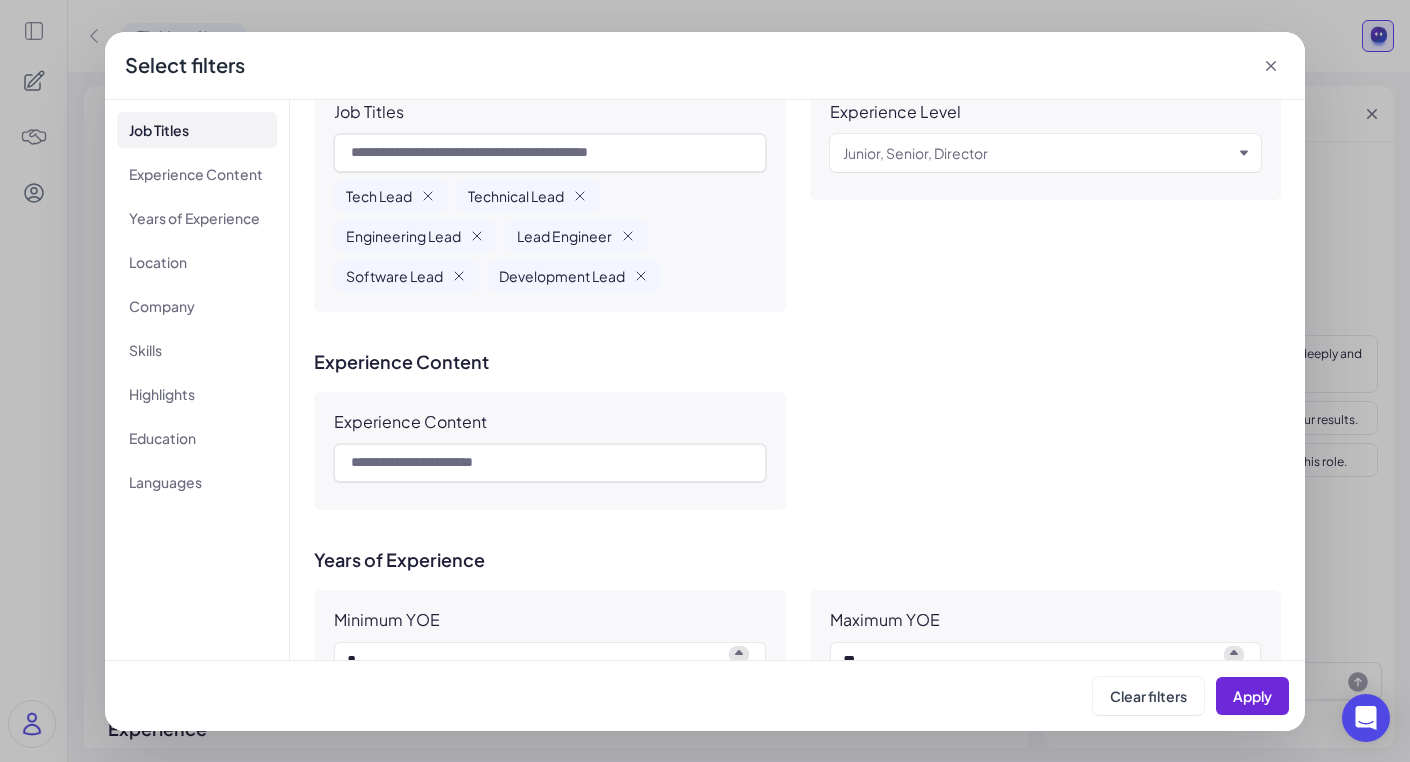 click 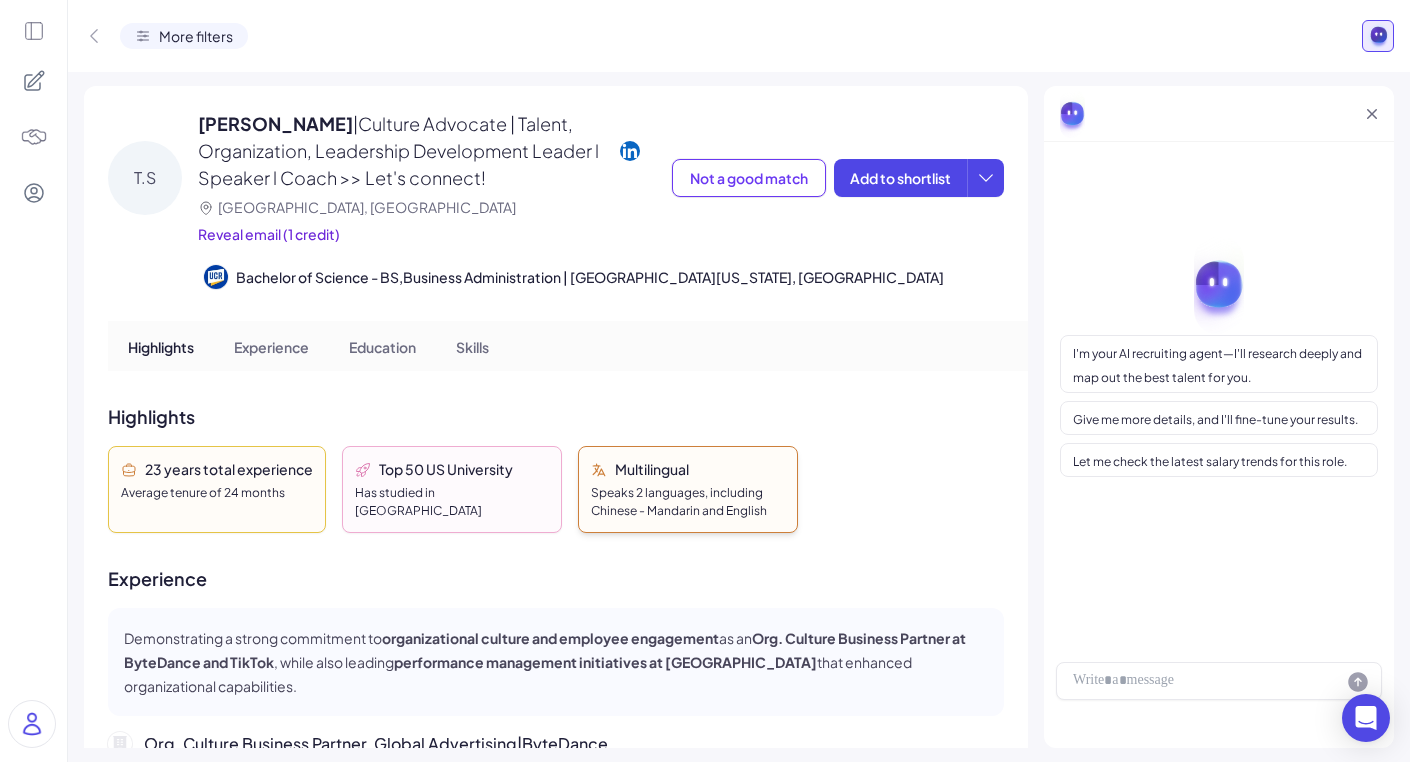 scroll, scrollTop: 117, scrollLeft: 0, axis: vertical 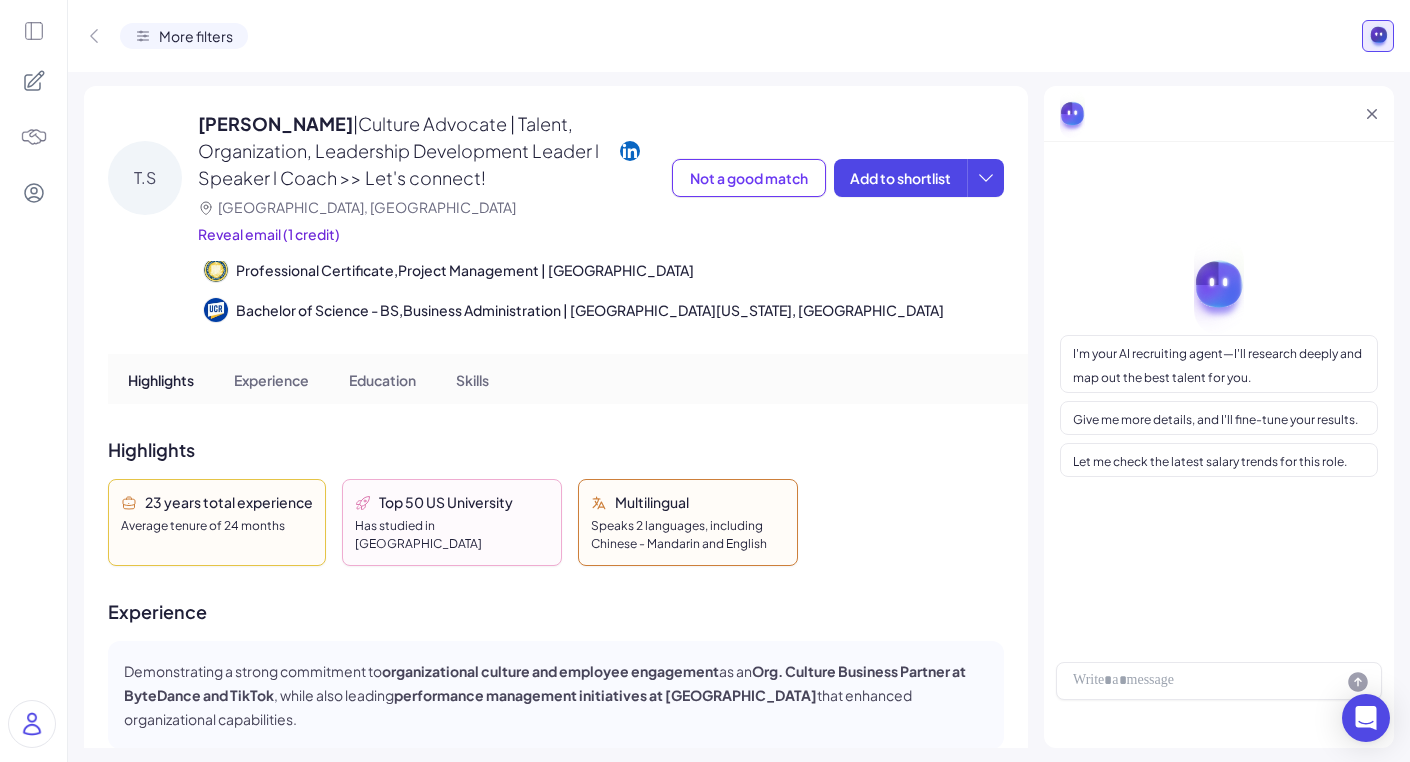 click 